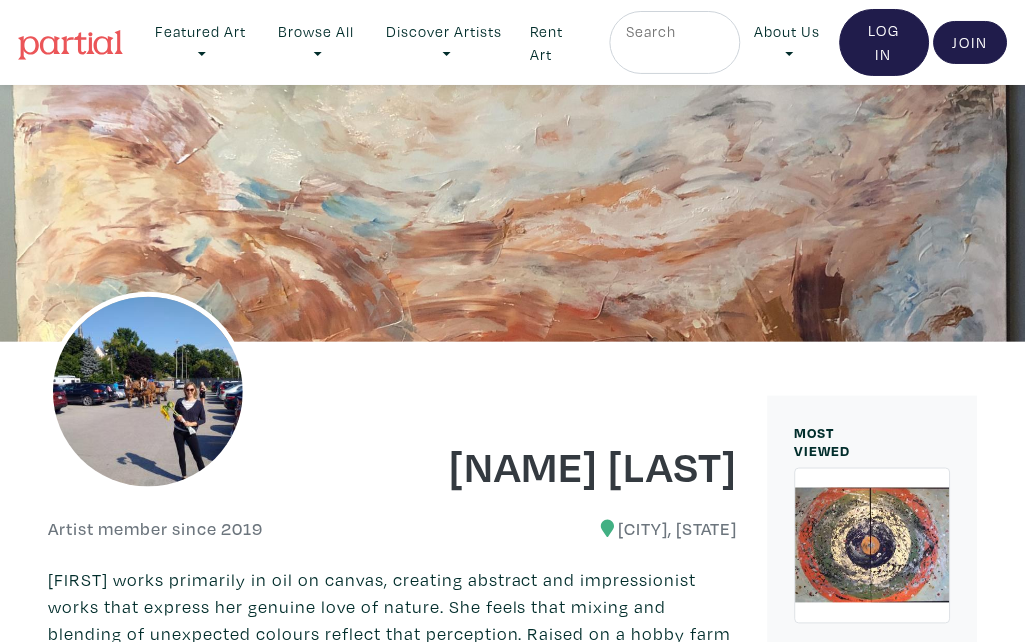 scroll, scrollTop: 0, scrollLeft: 0, axis: both 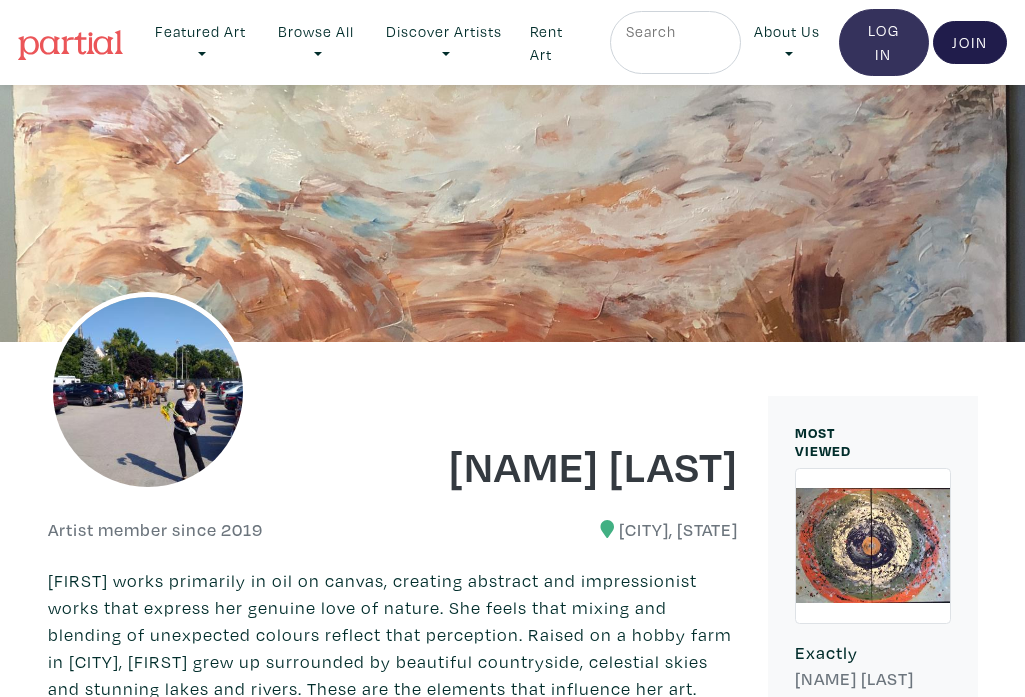 click on "Log In" at bounding box center (884, 42) 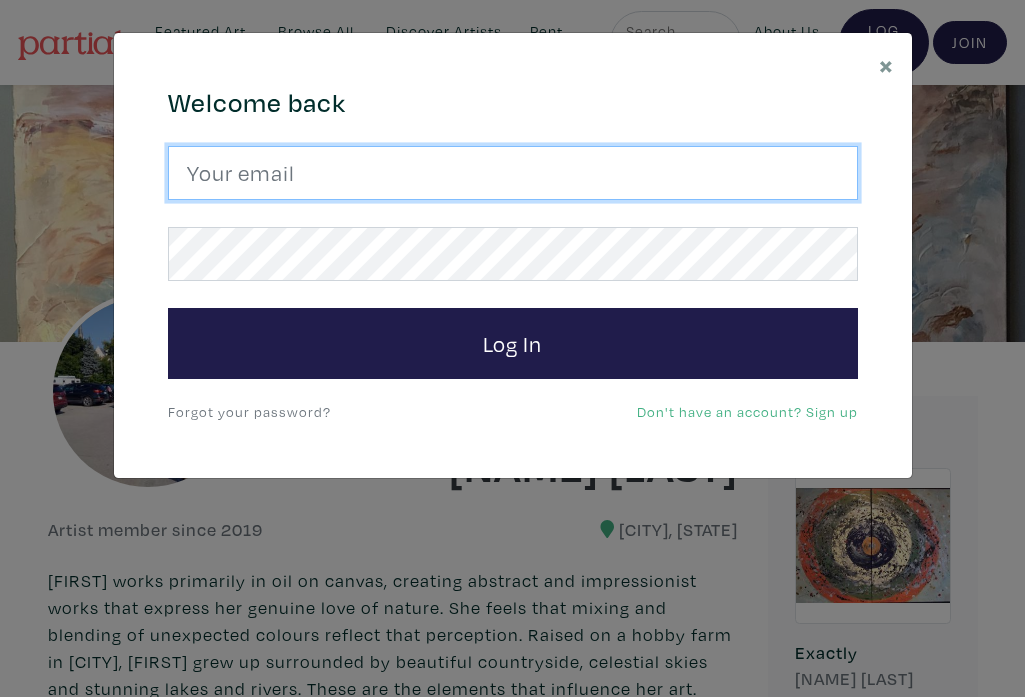 type on "gael.art@rogers.com" 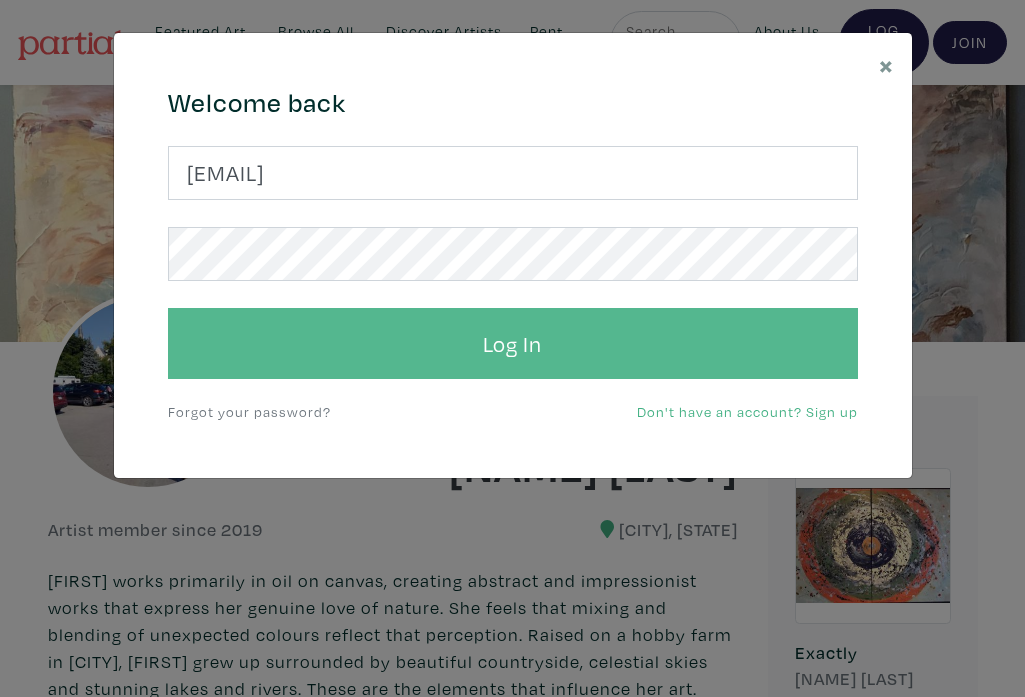 click on "Log In" at bounding box center [513, 344] 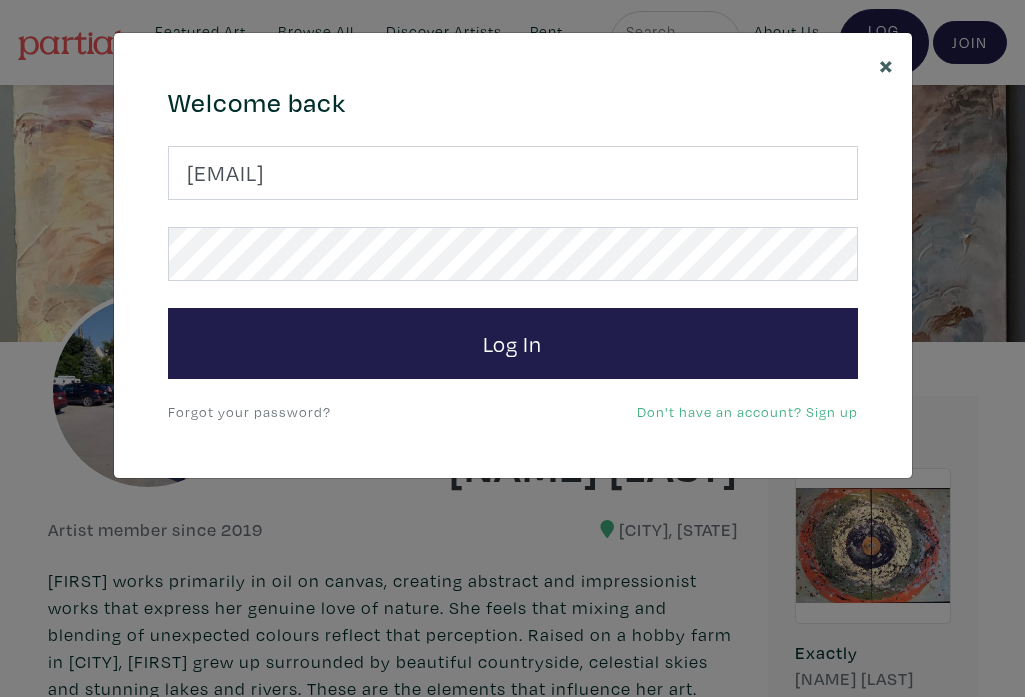 click on "×" at bounding box center [886, 64] 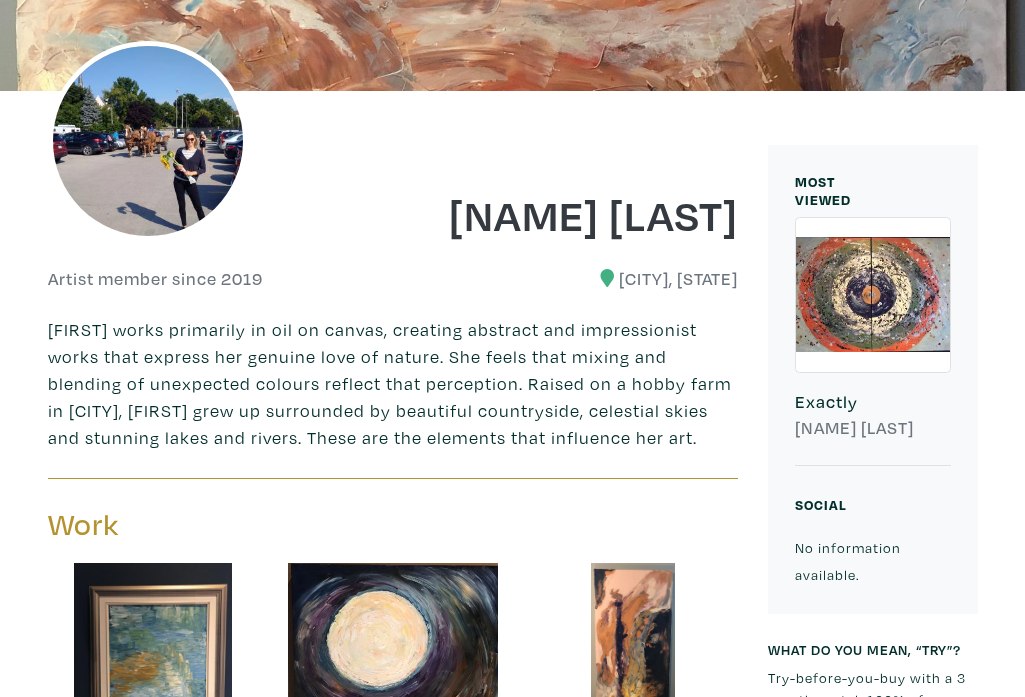 scroll, scrollTop: 255, scrollLeft: 0, axis: vertical 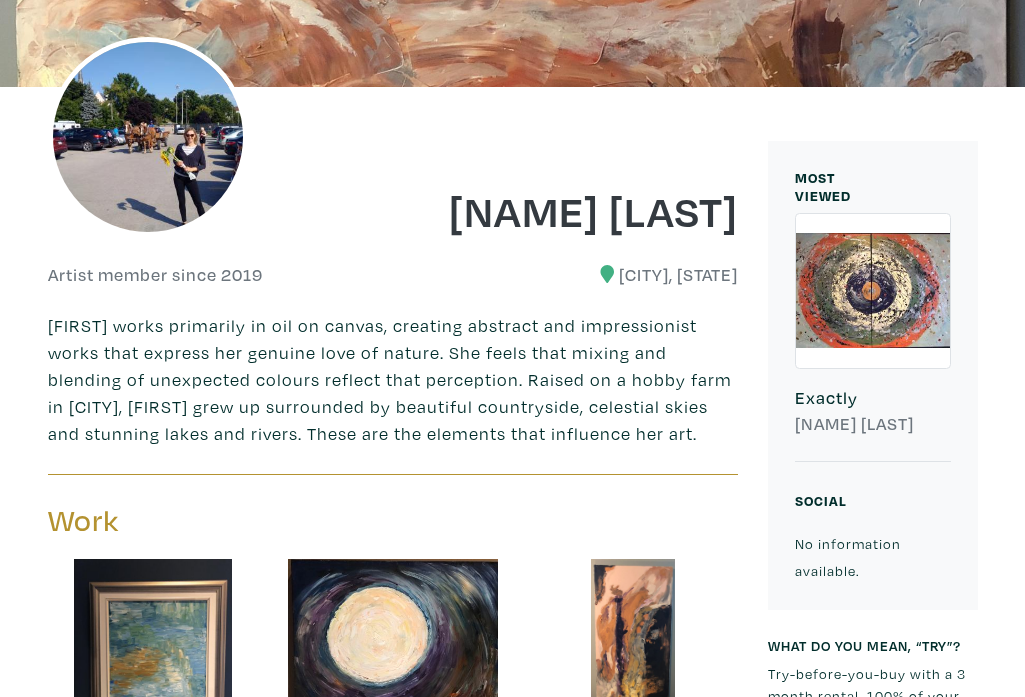click on "Work" at bounding box center (213, 521) 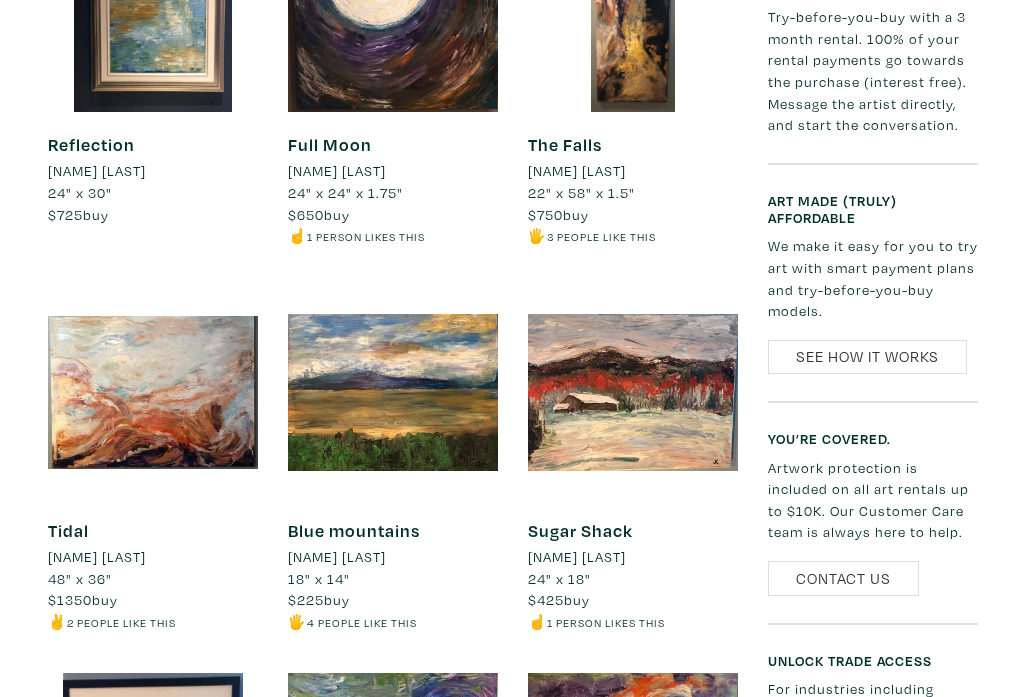 click on "Full Moon" at bounding box center (330, 144) 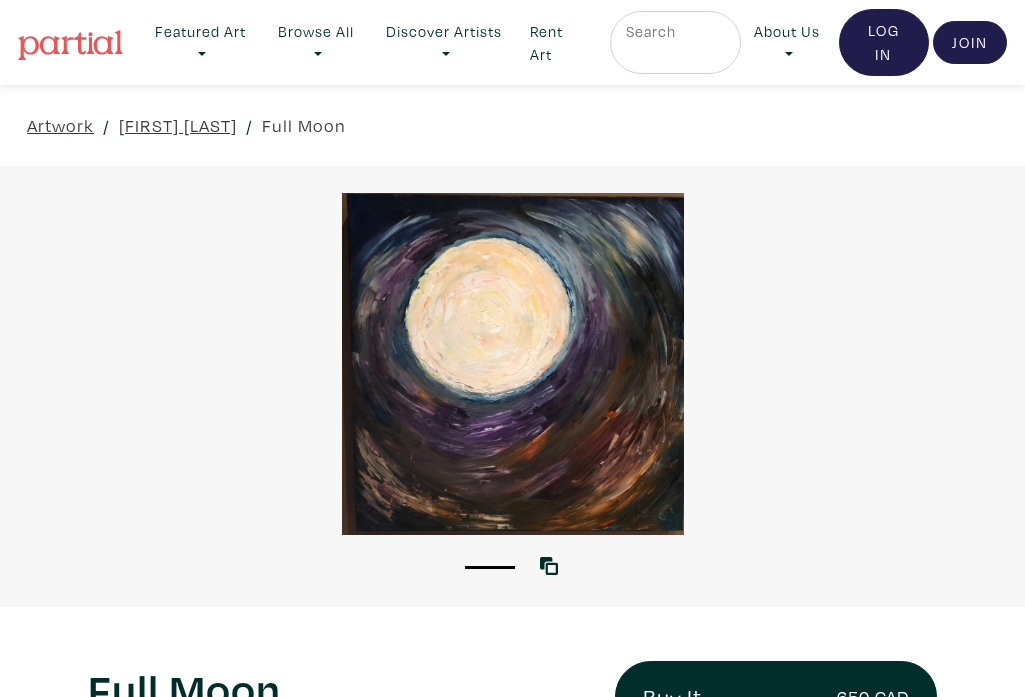 scroll, scrollTop: 0, scrollLeft: 0, axis: both 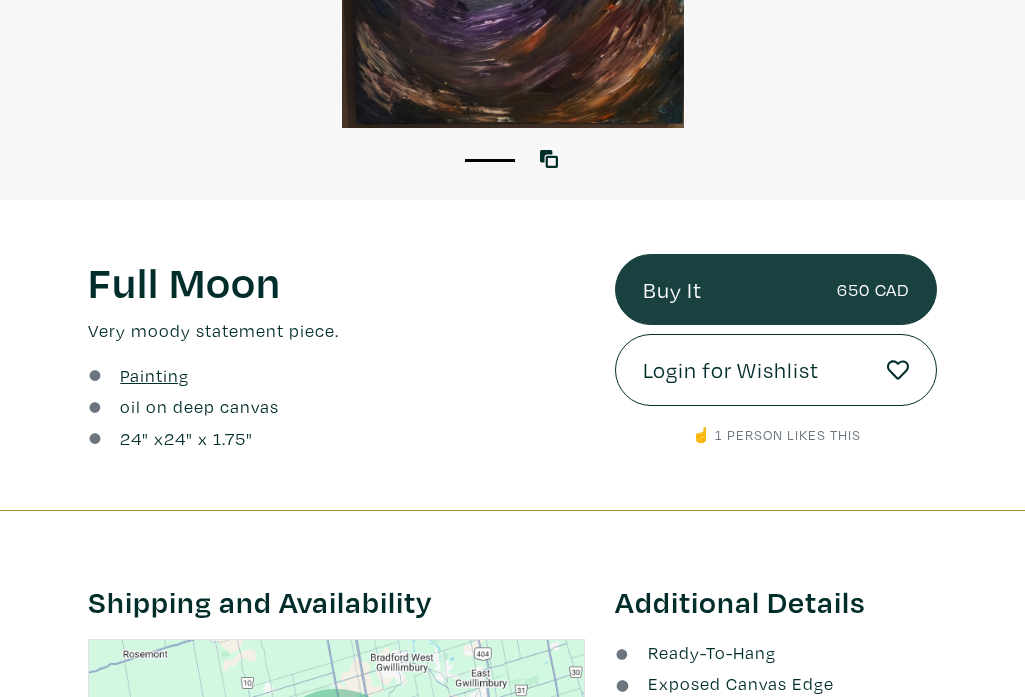 click on "Buy It 650 CAD" at bounding box center (776, 290) 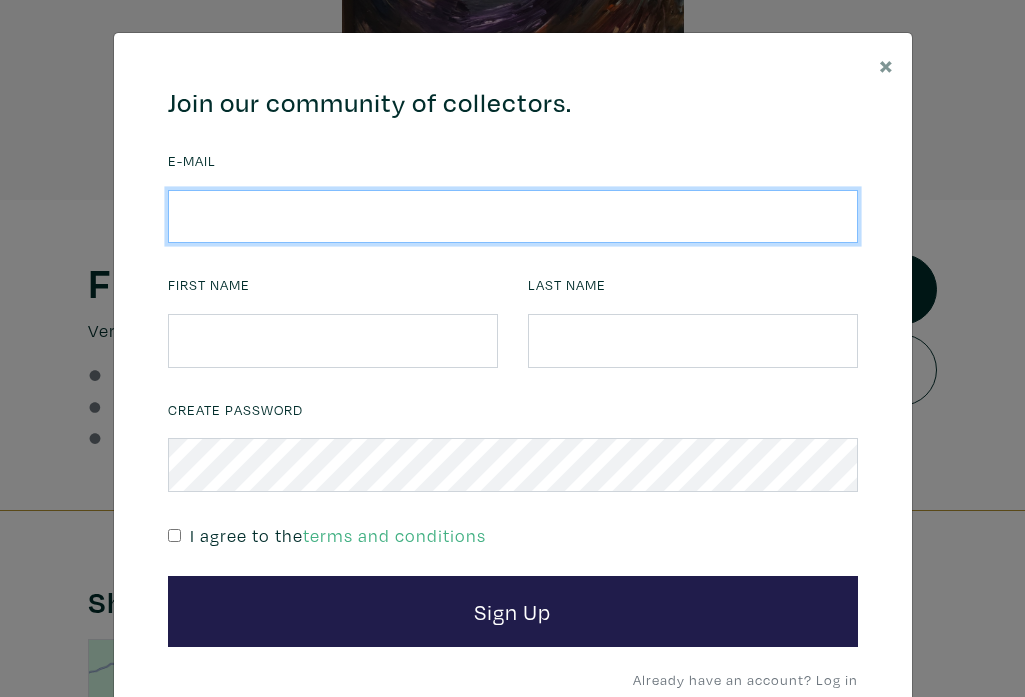 type on "gael.art@rogers.com" 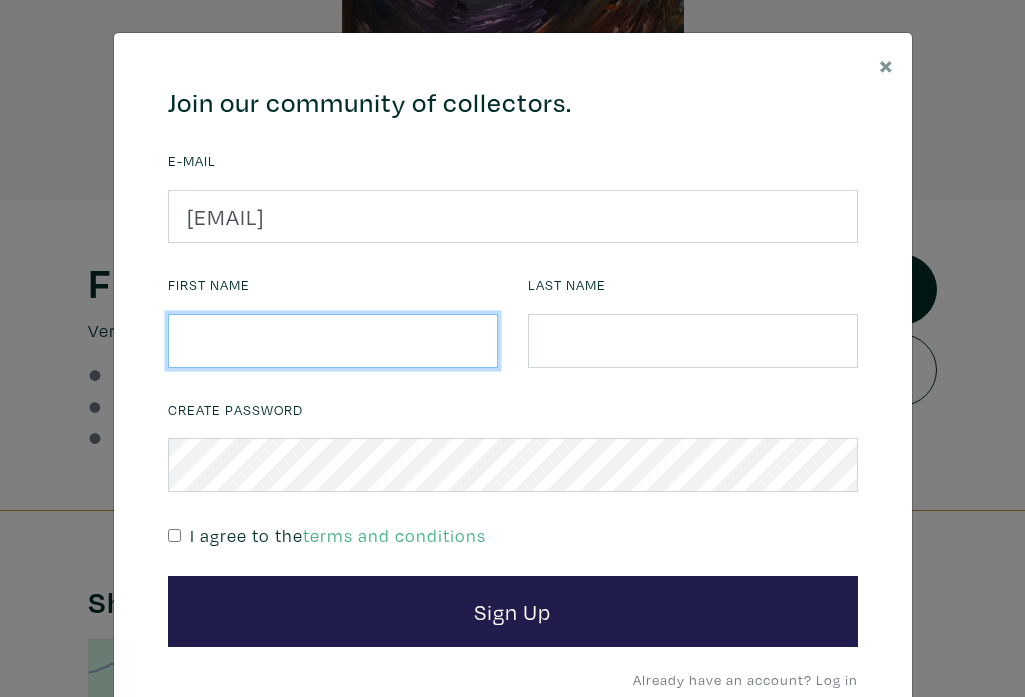 click at bounding box center [333, 341] 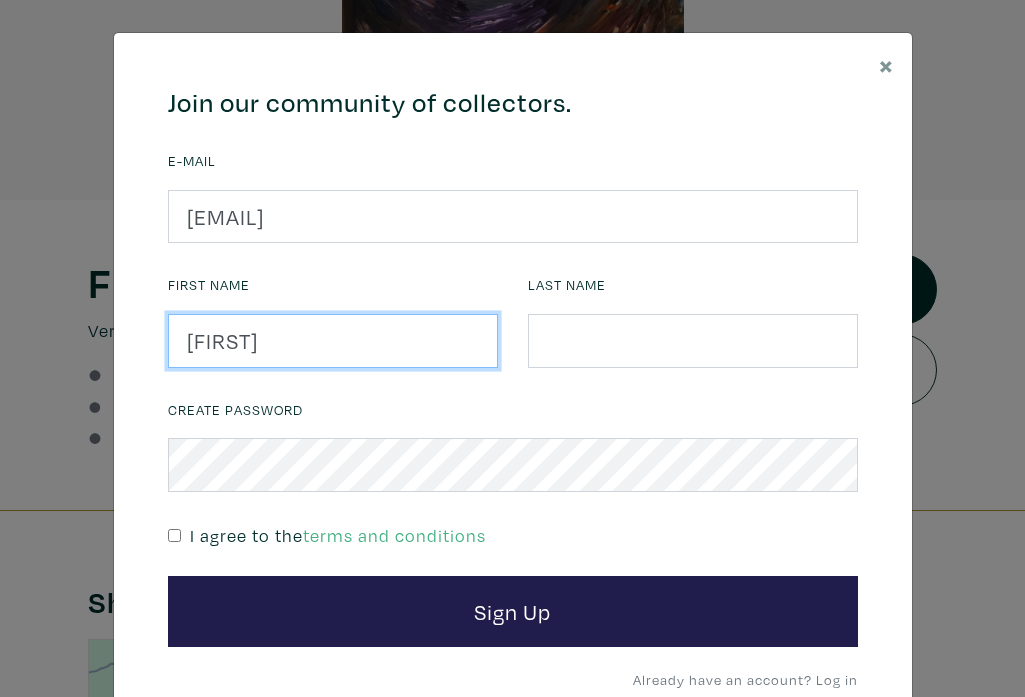 type on "Gael" 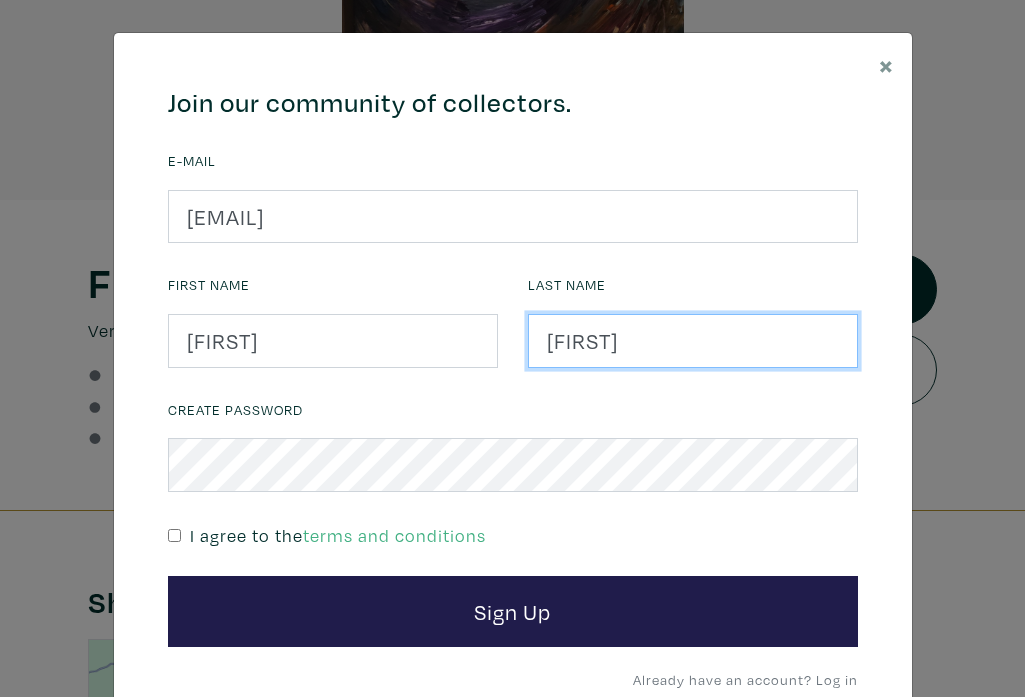 type on "Harvey" 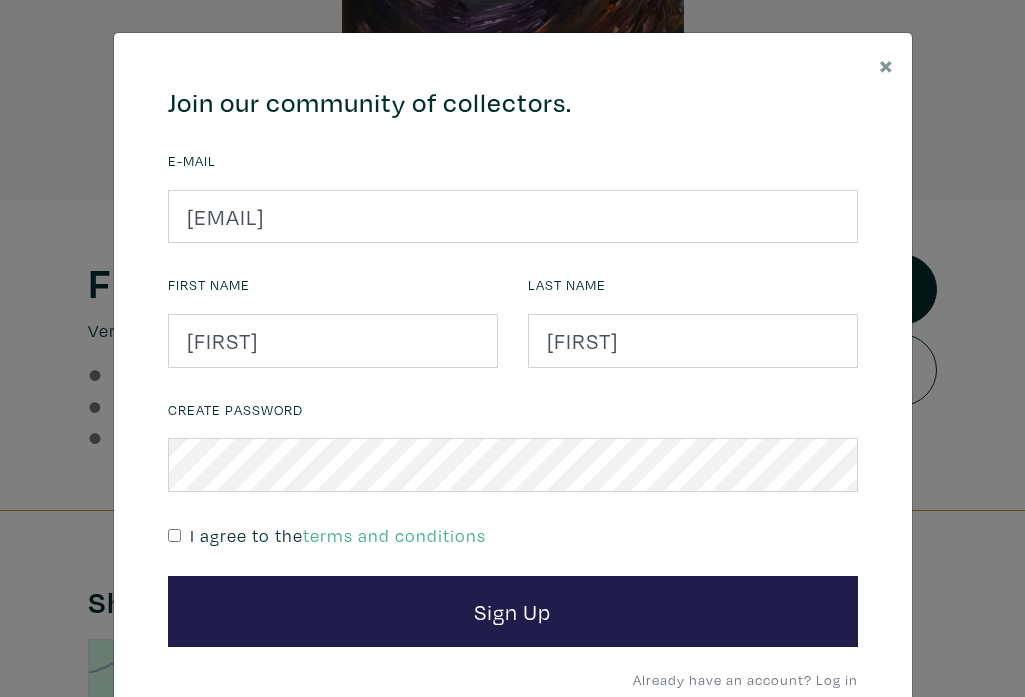 click on "I agree to the  terms and conditions" at bounding box center [513, 533] 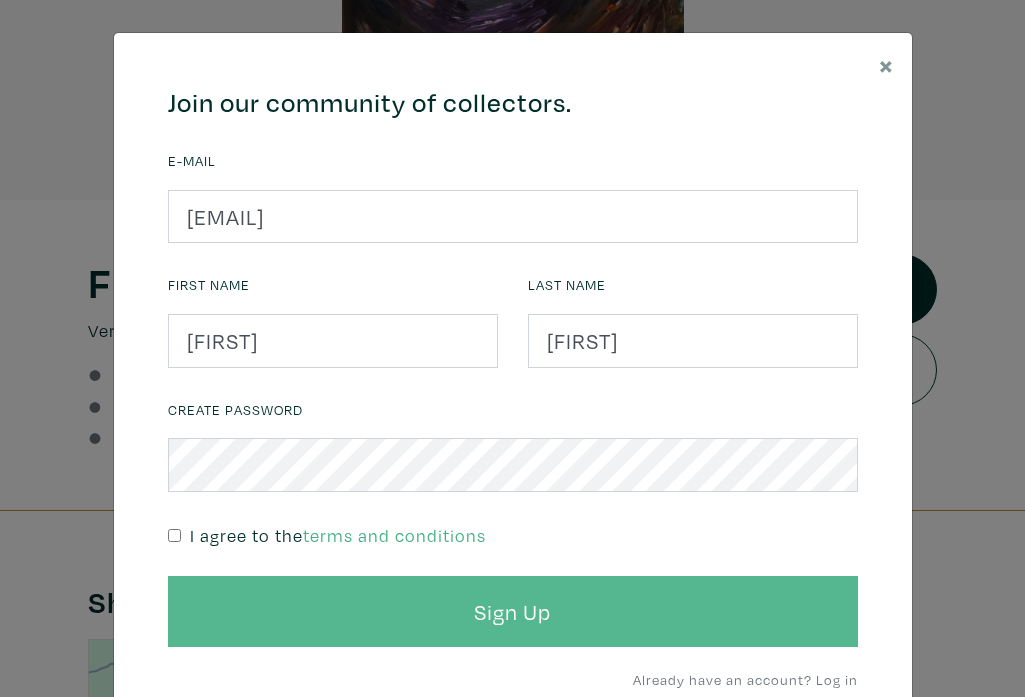 click on "Sign Up" at bounding box center (513, 612) 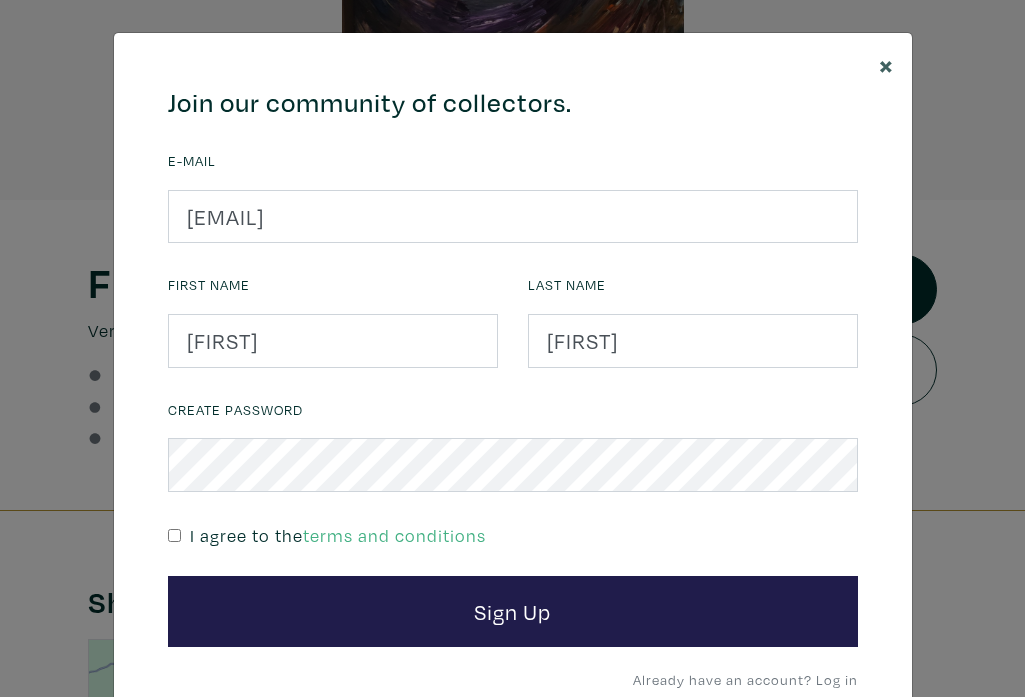 click on "×" at bounding box center [886, 64] 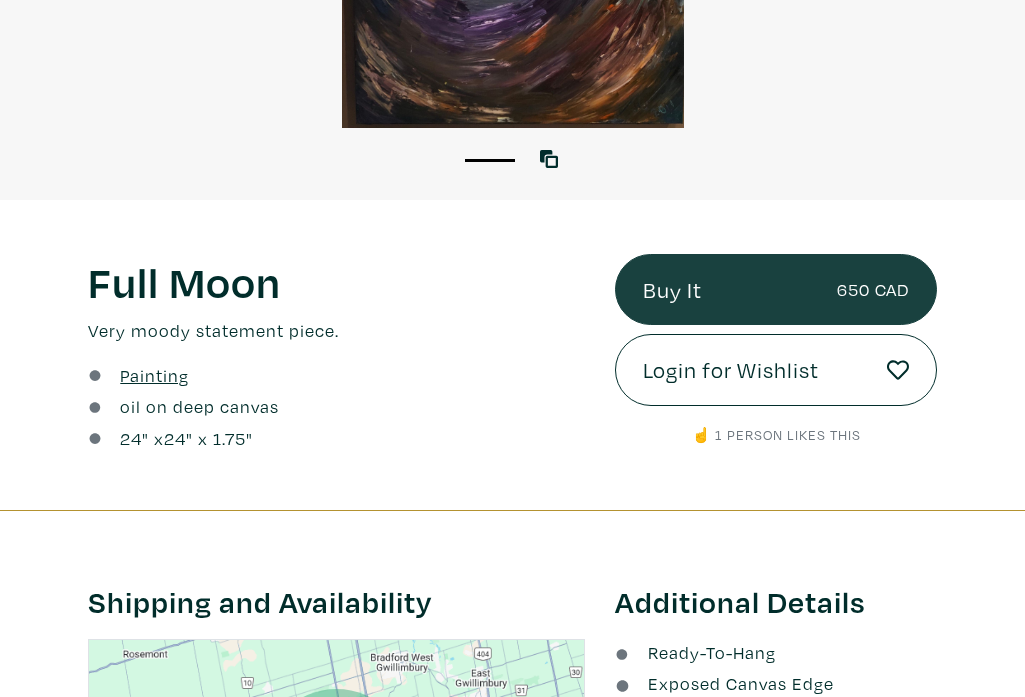 click on "Buy It 650 CAD" at bounding box center (776, 290) 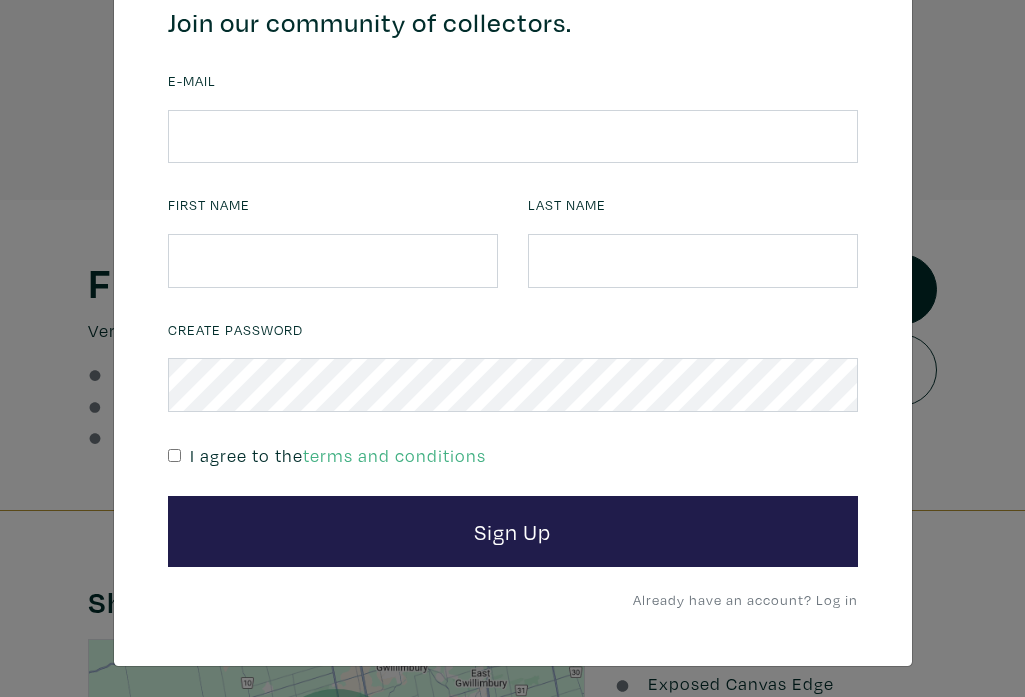 scroll, scrollTop: 79, scrollLeft: 0, axis: vertical 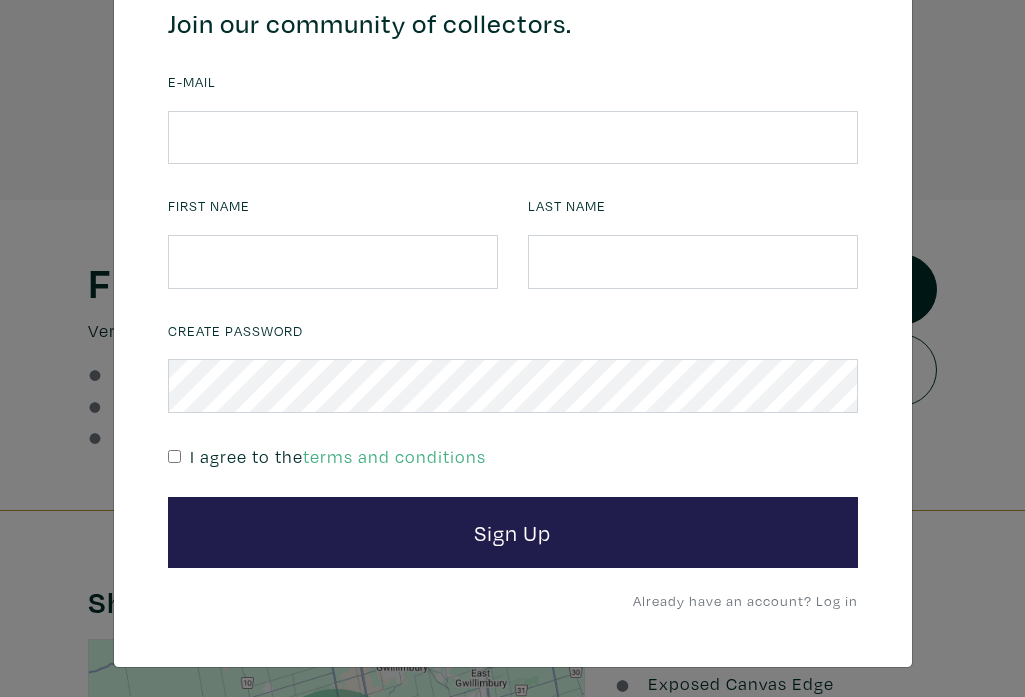 click on "Create Password" at bounding box center [235, 331] 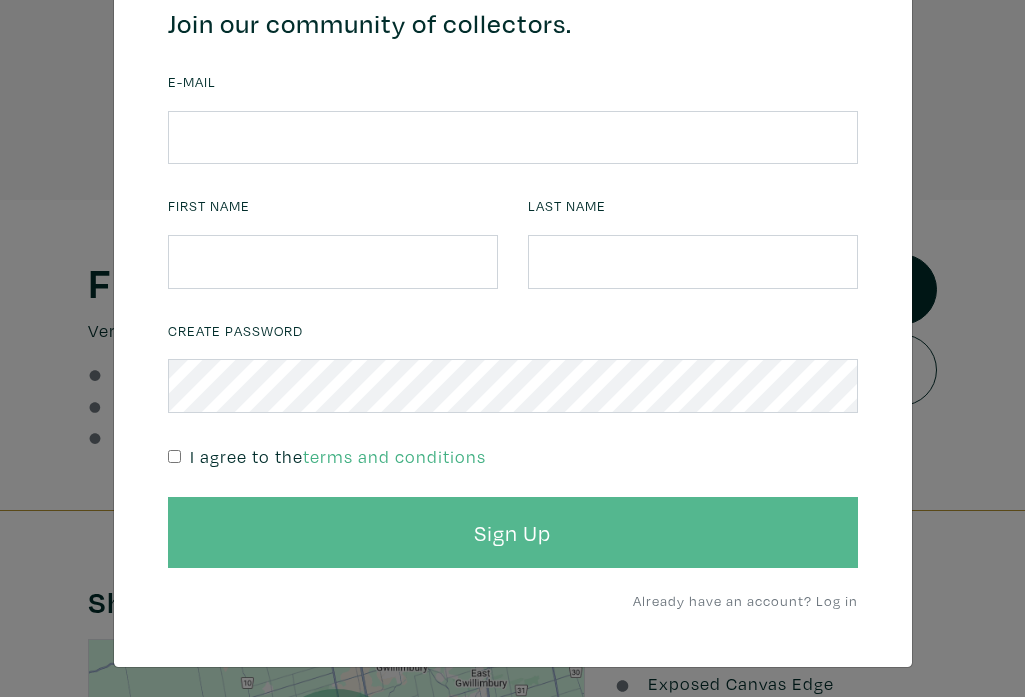click on "Sign Up" at bounding box center (513, 533) 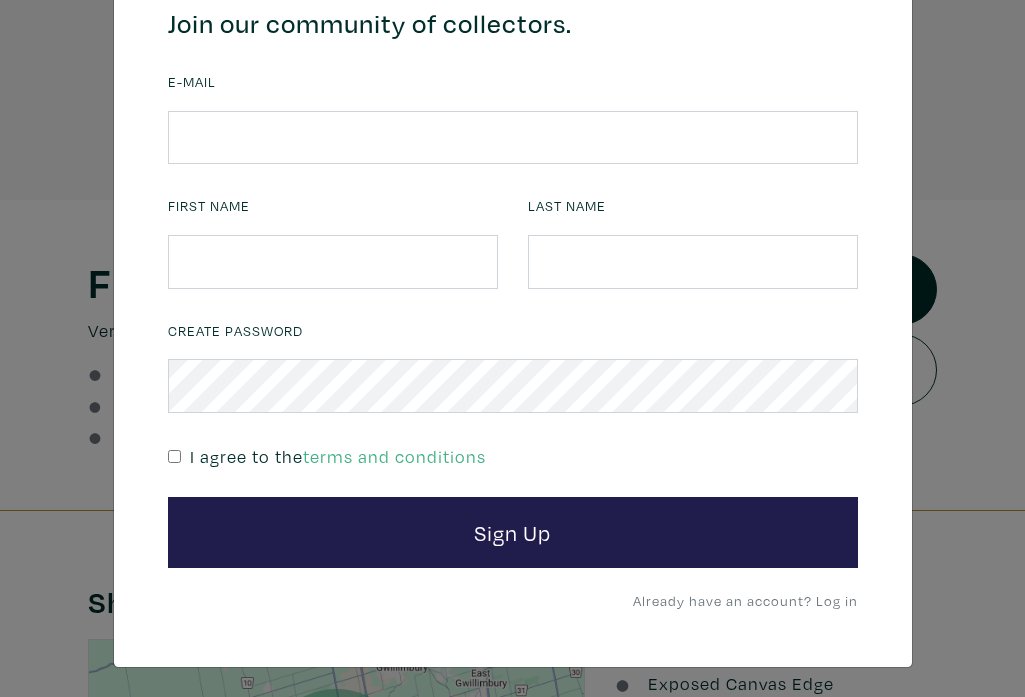 click at bounding box center (174, 456) 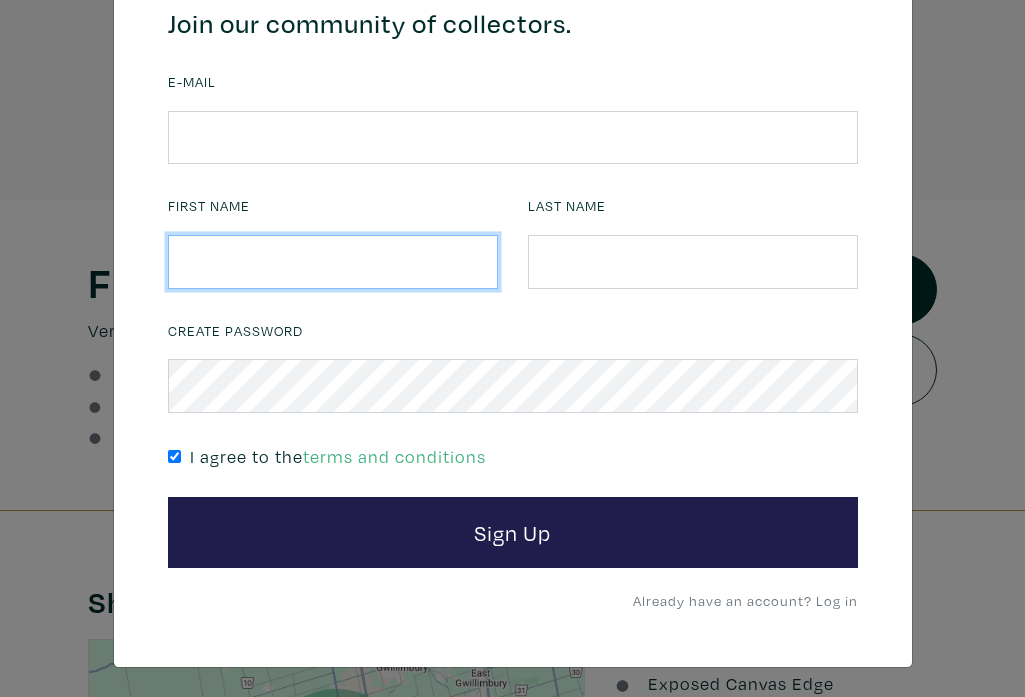 click at bounding box center [333, 262] 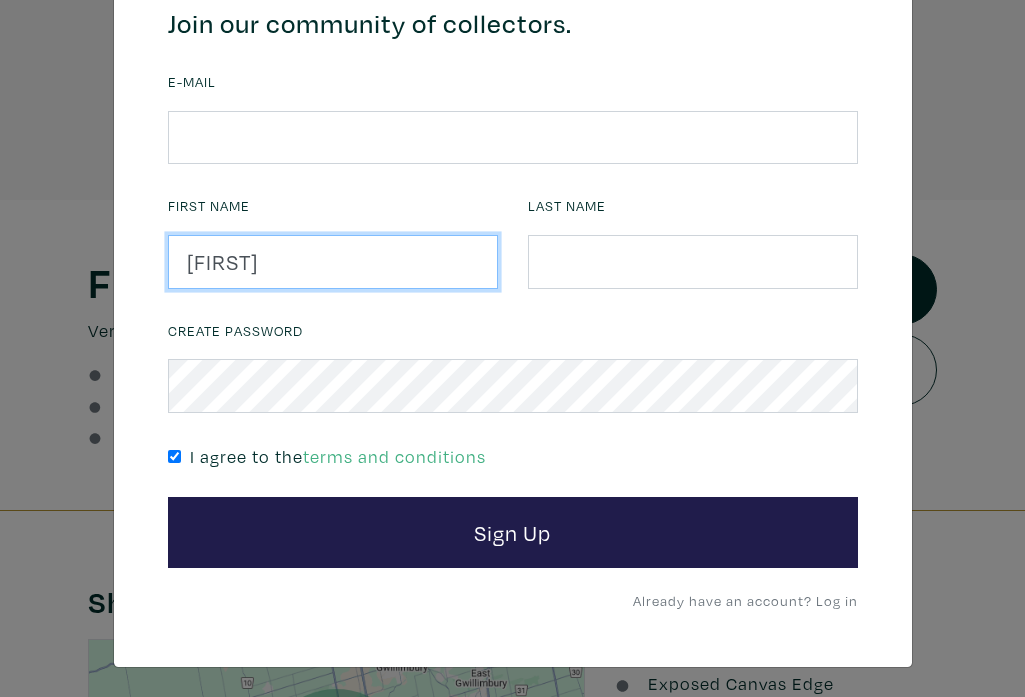 type on "GAEL" 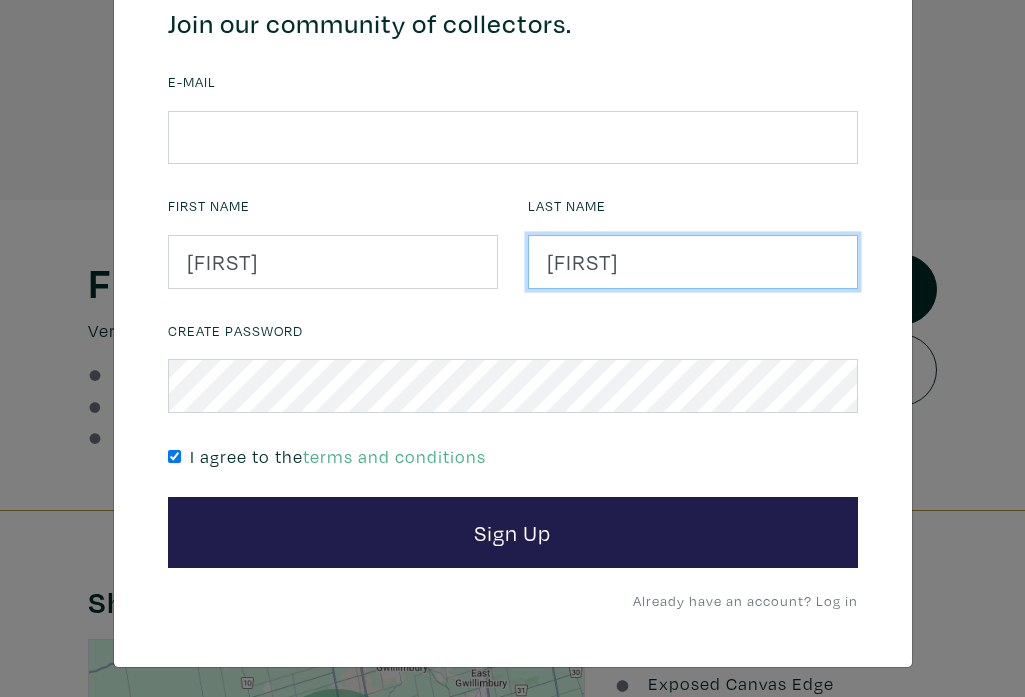 type on "HARVEY" 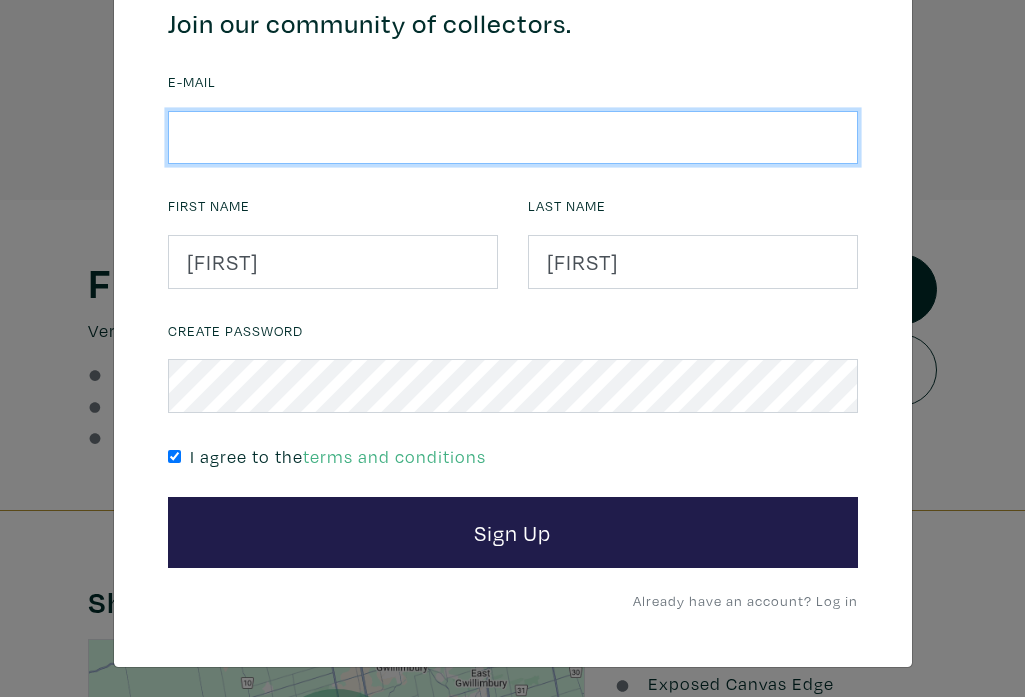 type on "[EMAIL]" 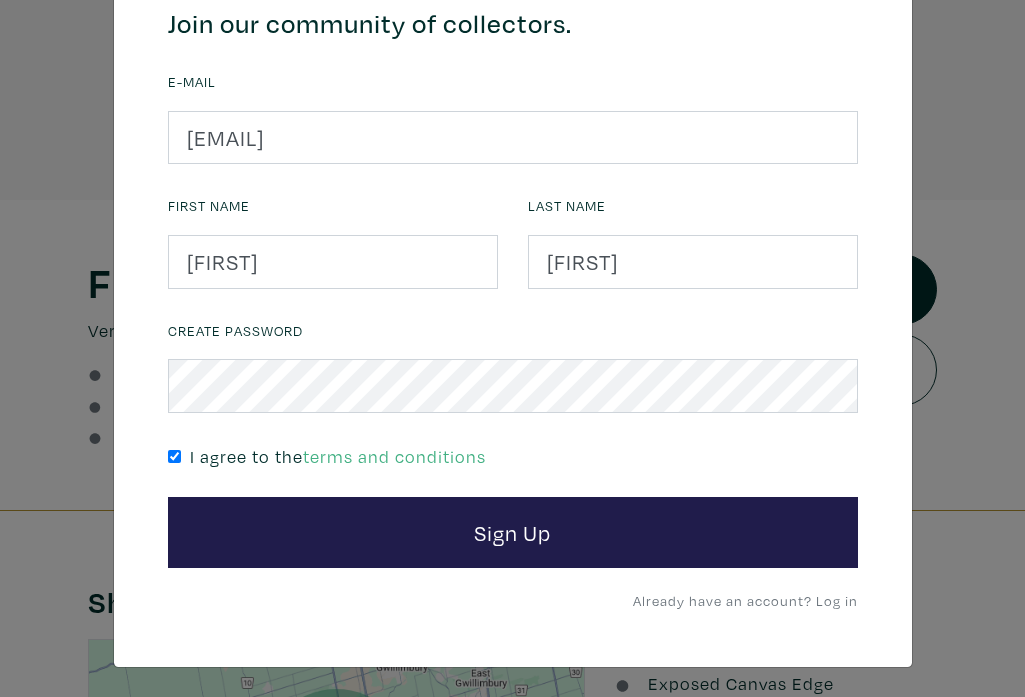 click on "Create Password" at bounding box center (235, 331) 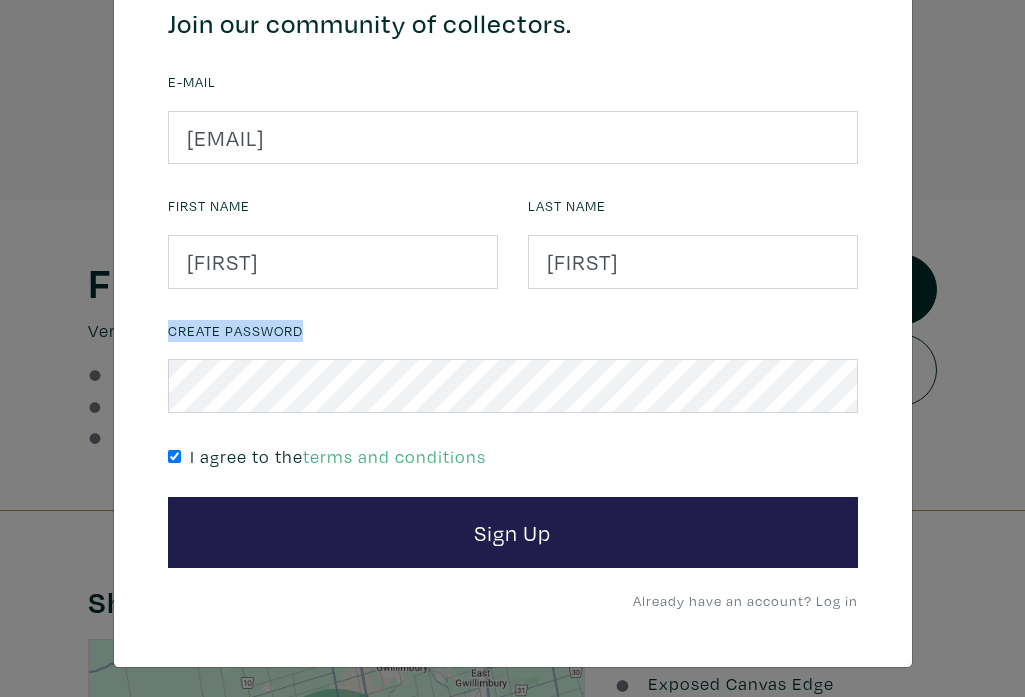 click on "Create Password" at bounding box center (513, 365) 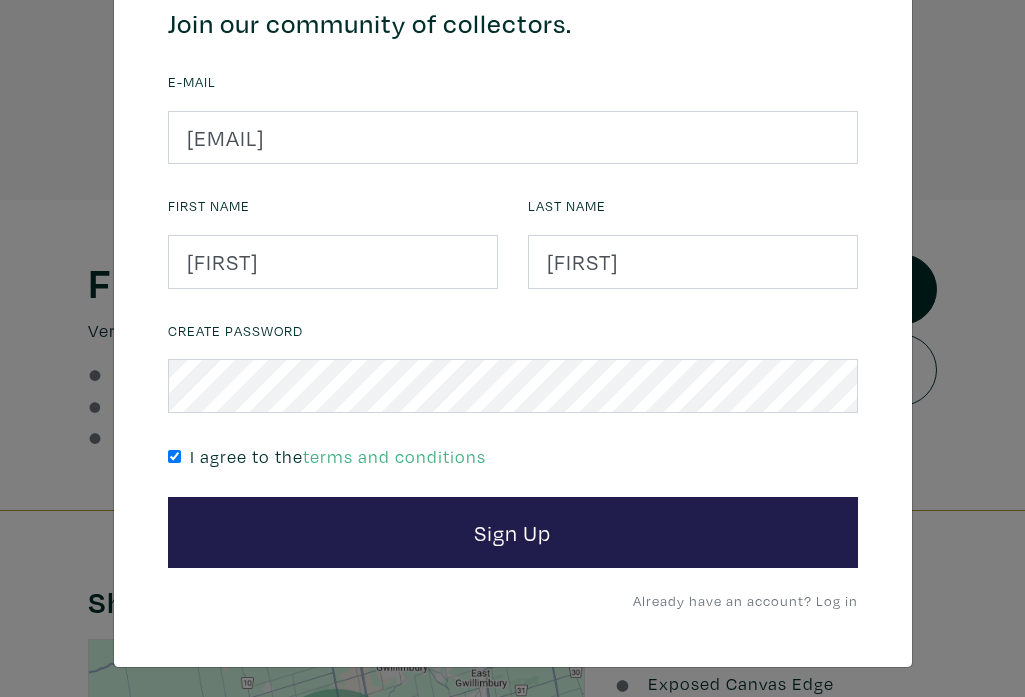 click on "Create Password" at bounding box center (235, 331) 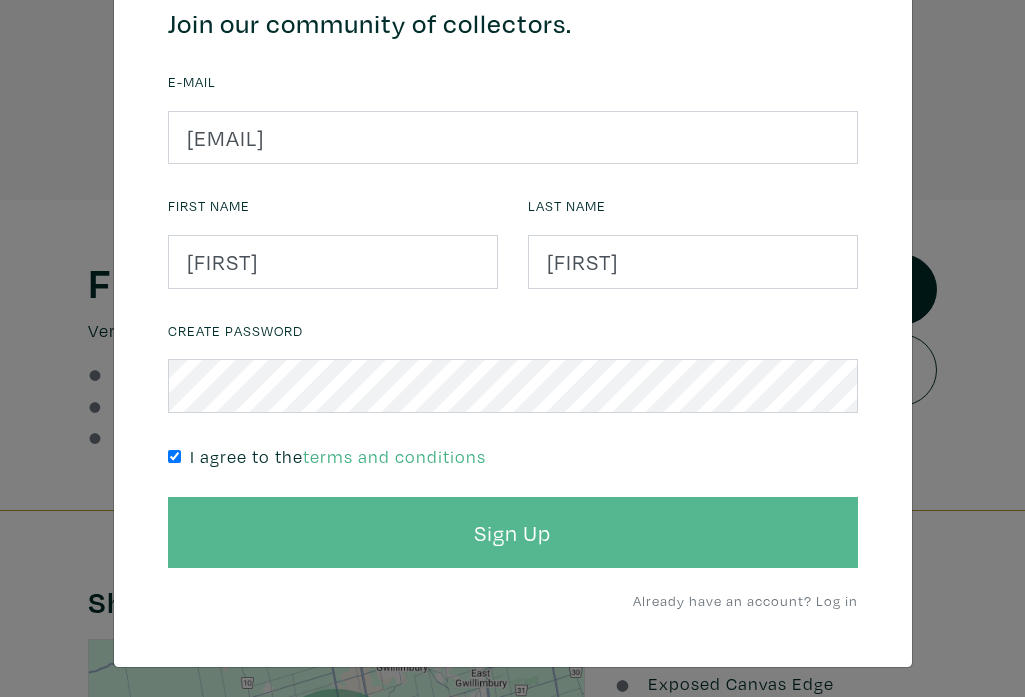 click on "Sign Up" at bounding box center (513, 533) 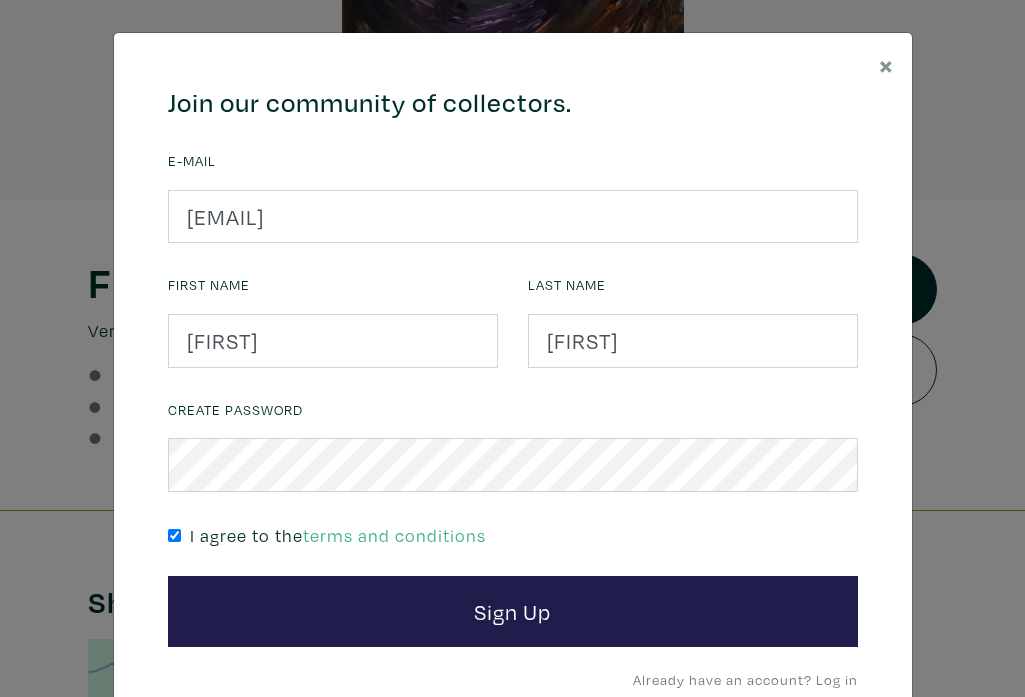 scroll, scrollTop: 0, scrollLeft: 0, axis: both 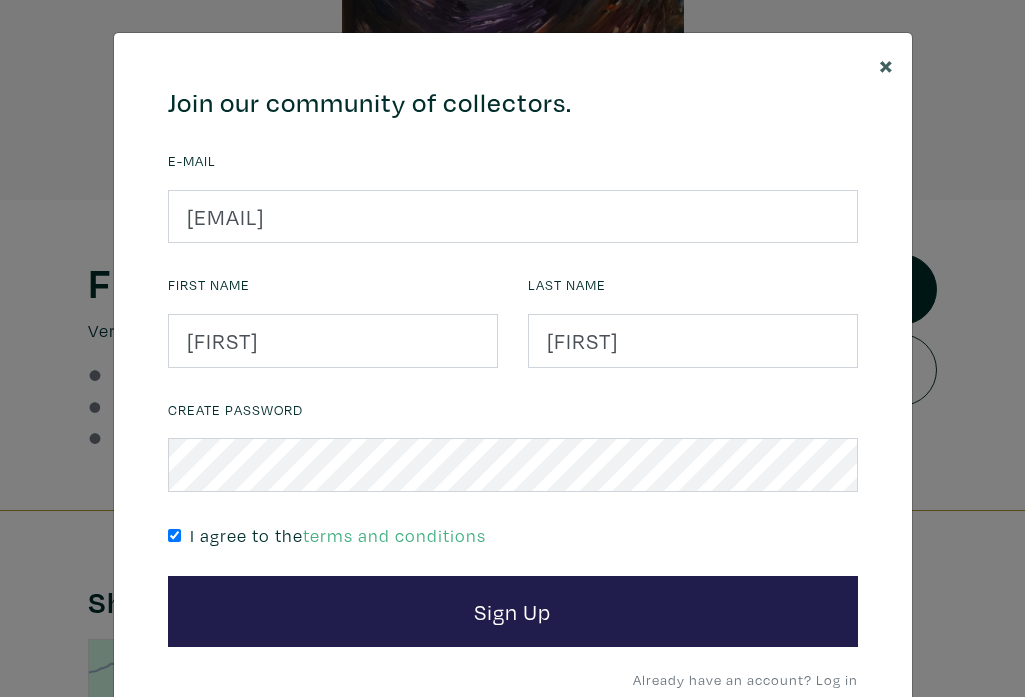 click on "×" at bounding box center [886, 64] 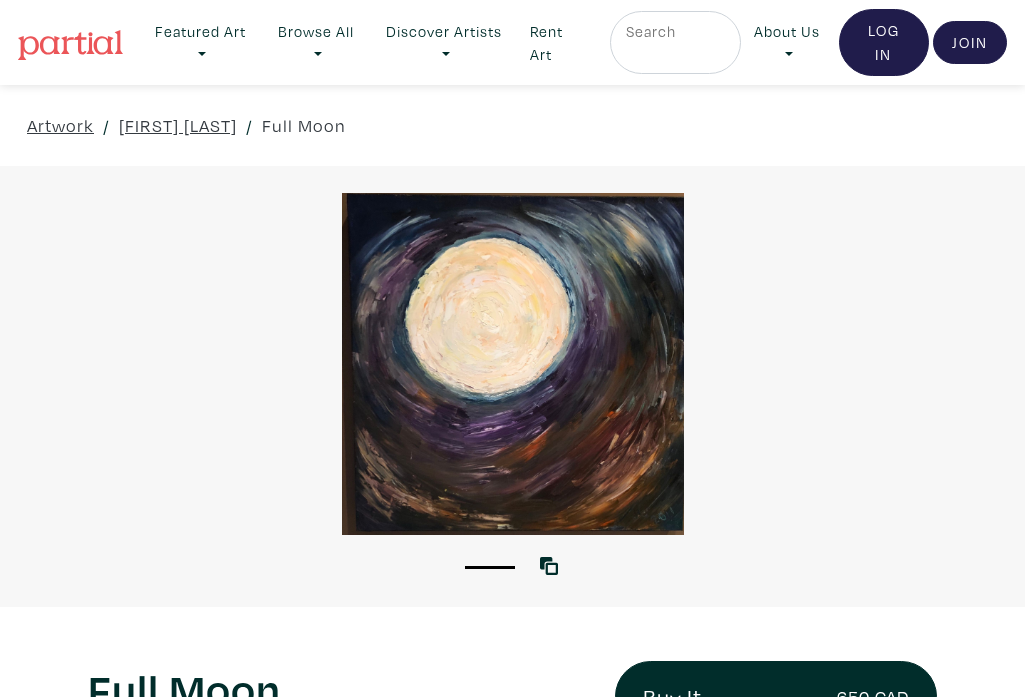 scroll, scrollTop: 0, scrollLeft: 0, axis: both 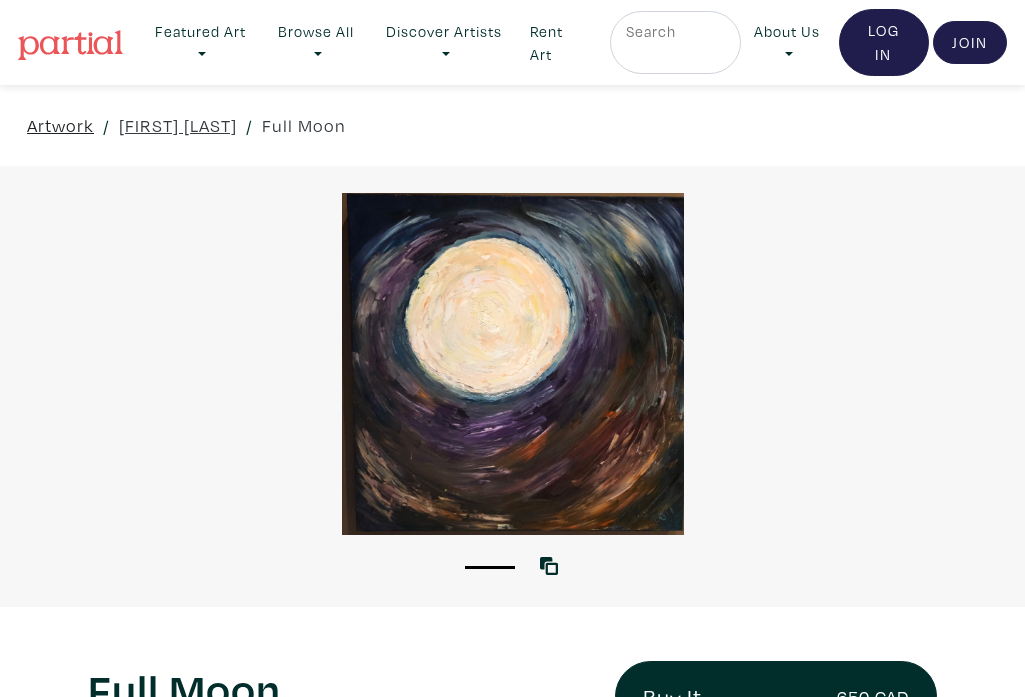 click on "Artwork" at bounding box center [60, 125] 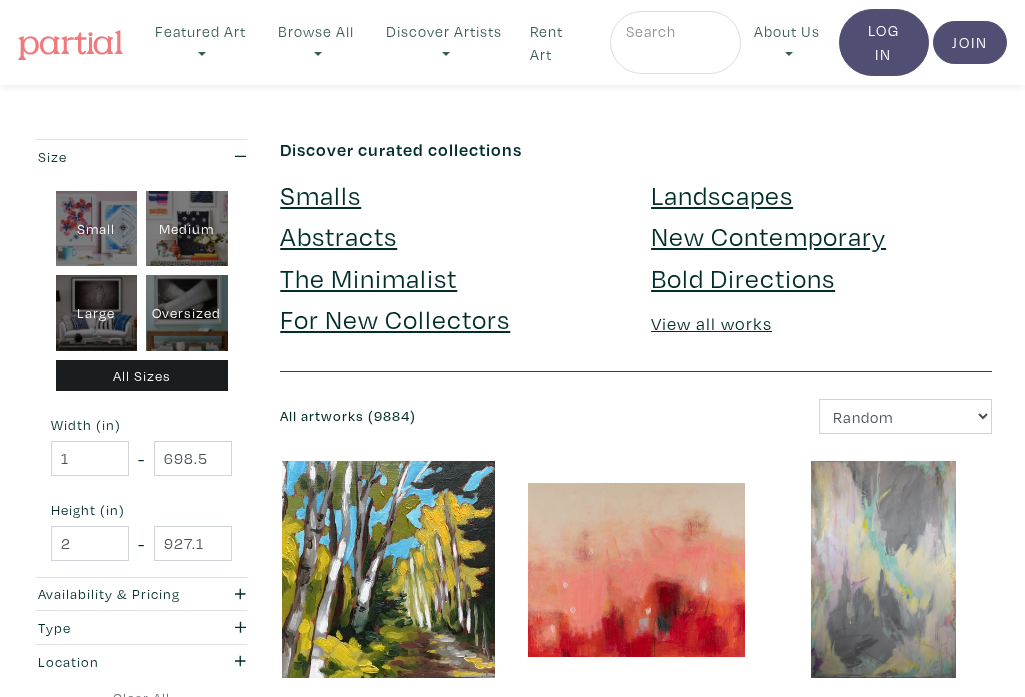 scroll, scrollTop: 0, scrollLeft: 0, axis: both 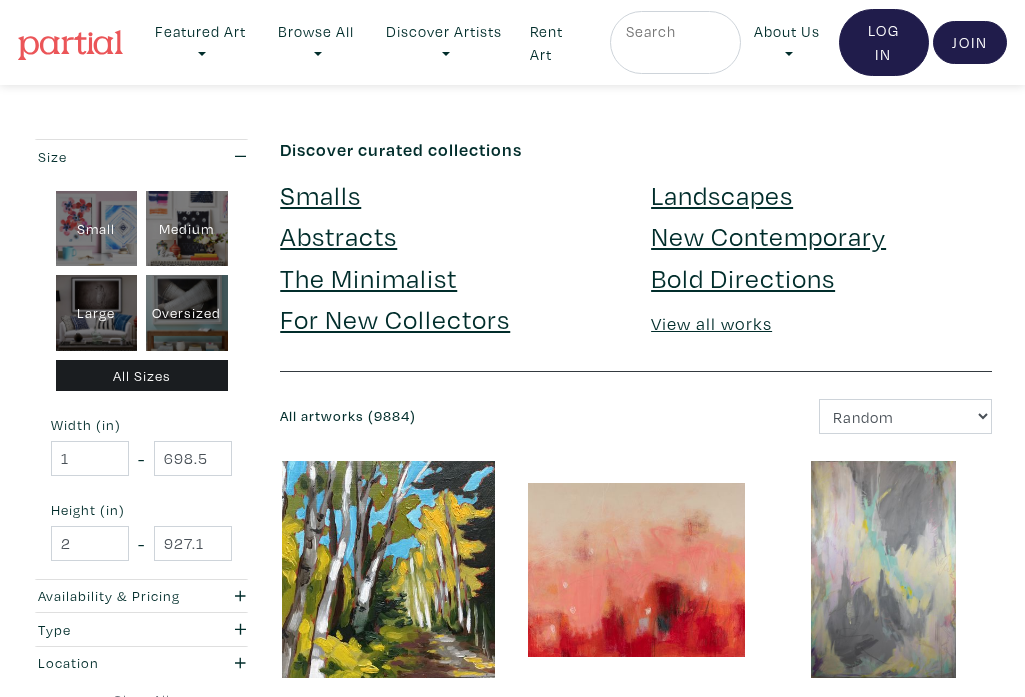 click on "Medium" at bounding box center (187, 229) 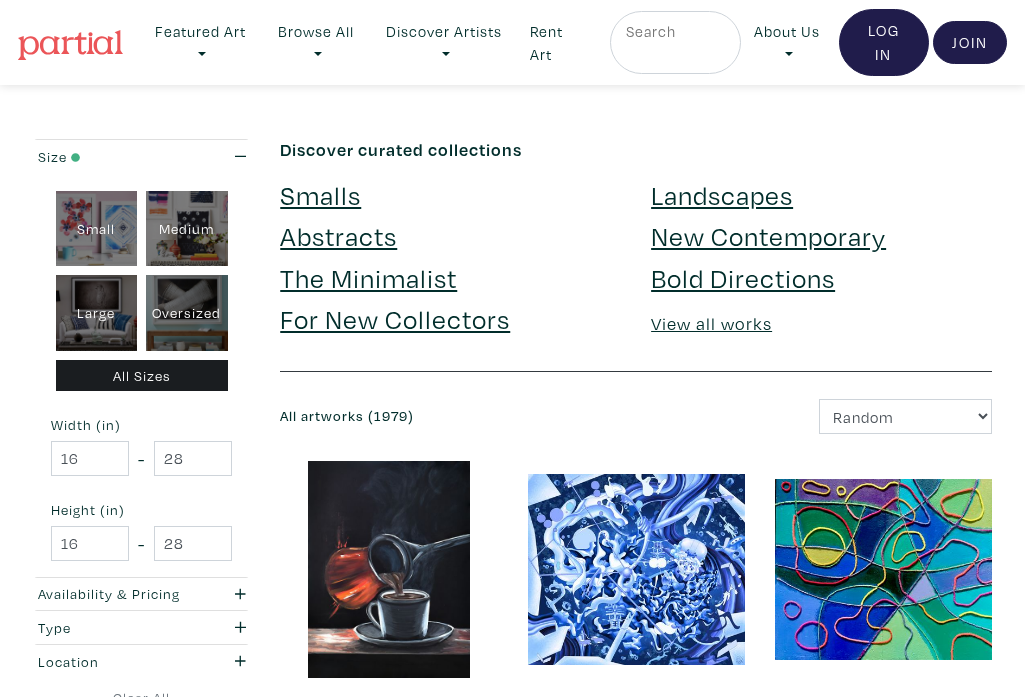 scroll, scrollTop: 0, scrollLeft: 0, axis: both 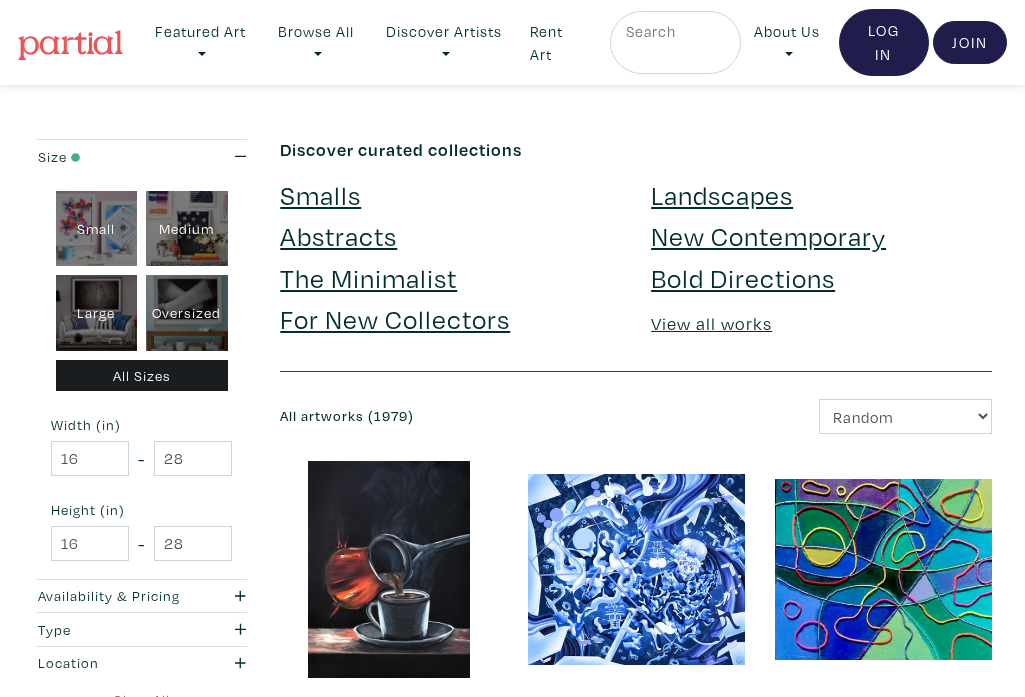 click on "Landscapes" at bounding box center (722, 194) 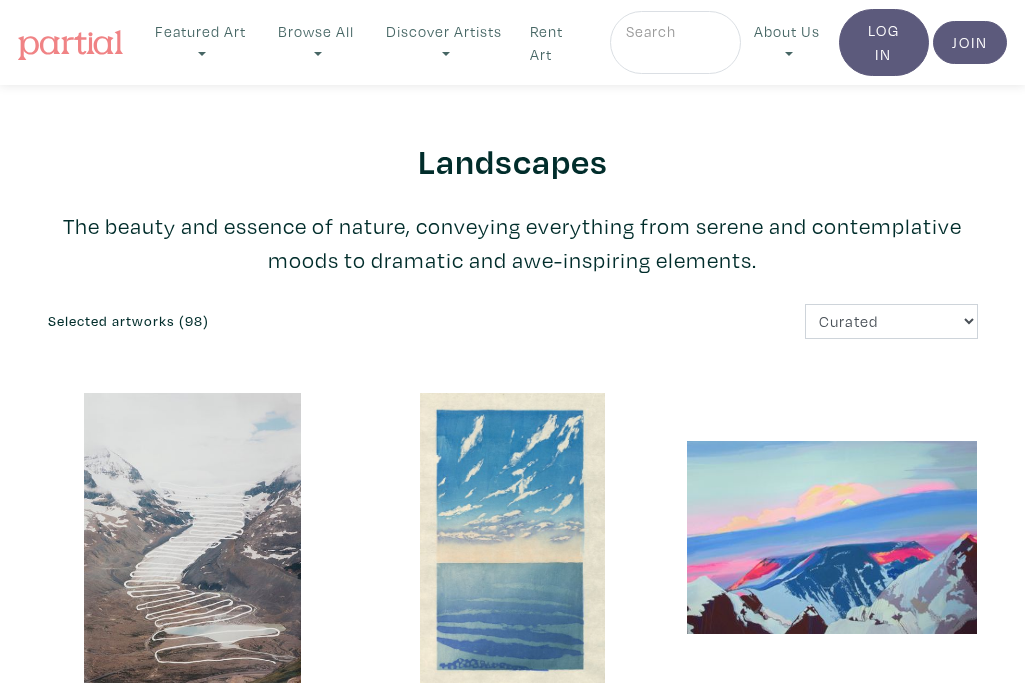 scroll, scrollTop: 0, scrollLeft: 0, axis: both 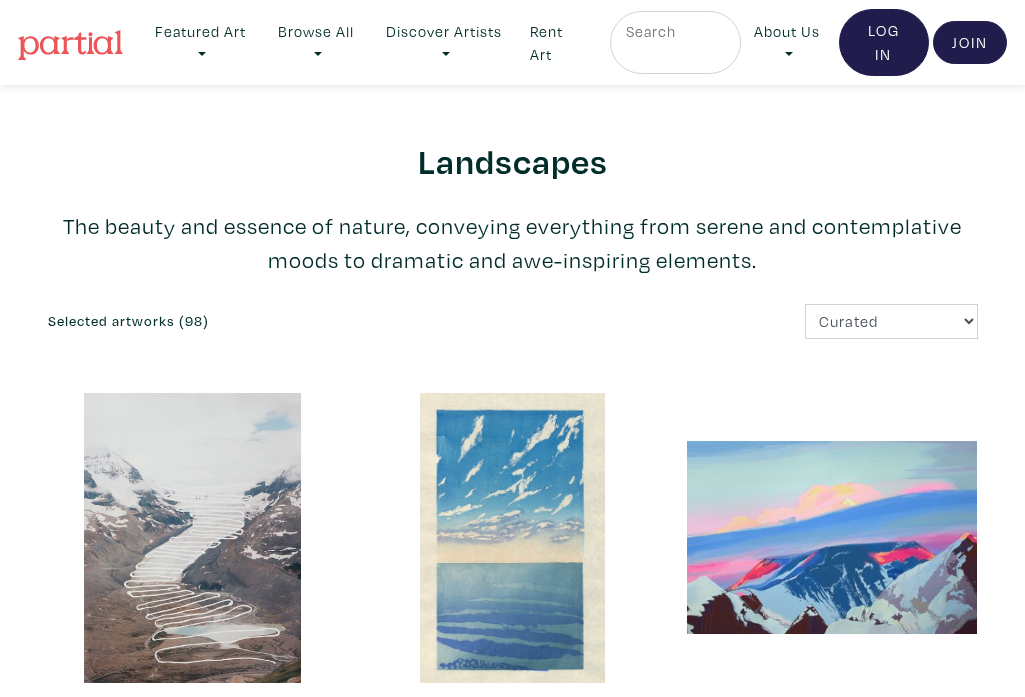 click on "Unravelling, Athabasca Glacier (2018)
[FIRST] [LAST]
30" x 40"
$2150 ☝️  1 person likes this" at bounding box center [513, 8000] 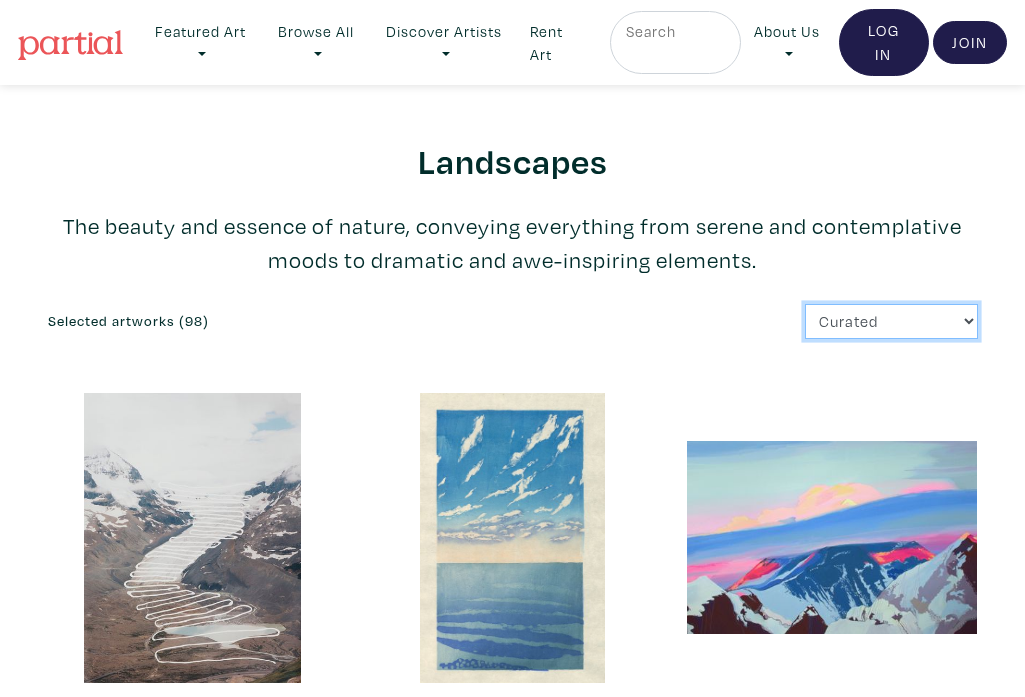 select on "id" 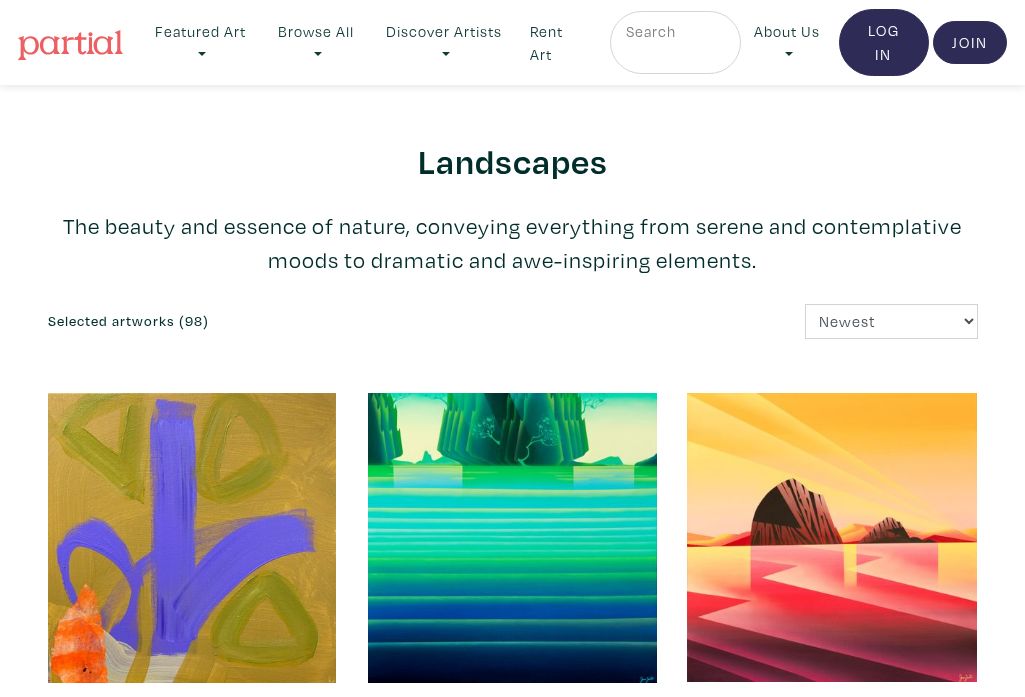scroll, scrollTop: 0, scrollLeft: 0, axis: both 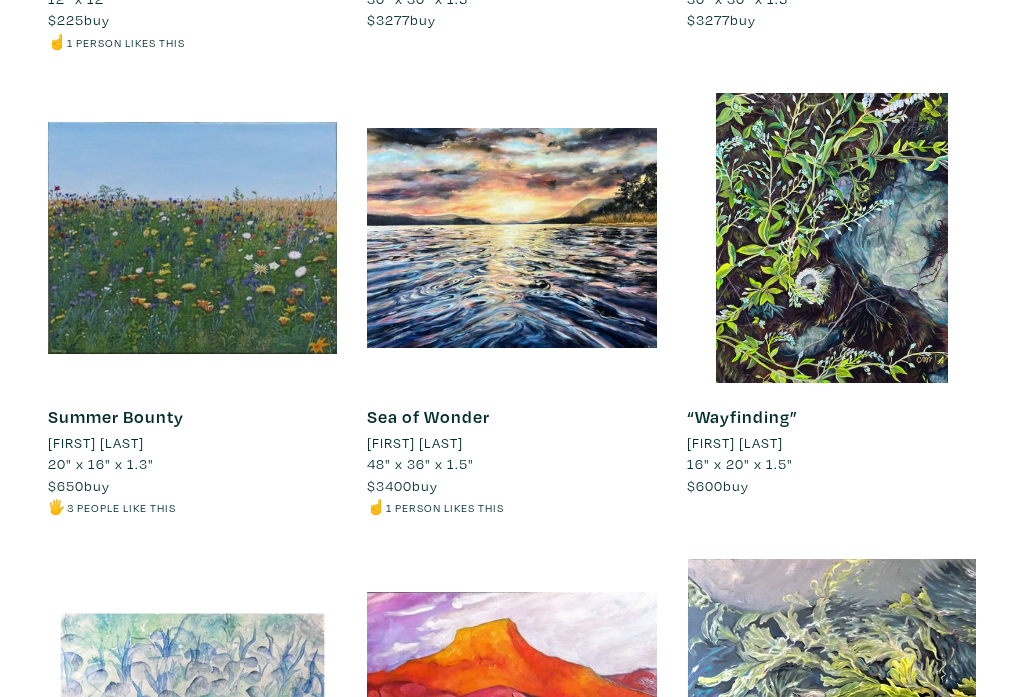click on "Summer Bounty" at bounding box center [116, 416] 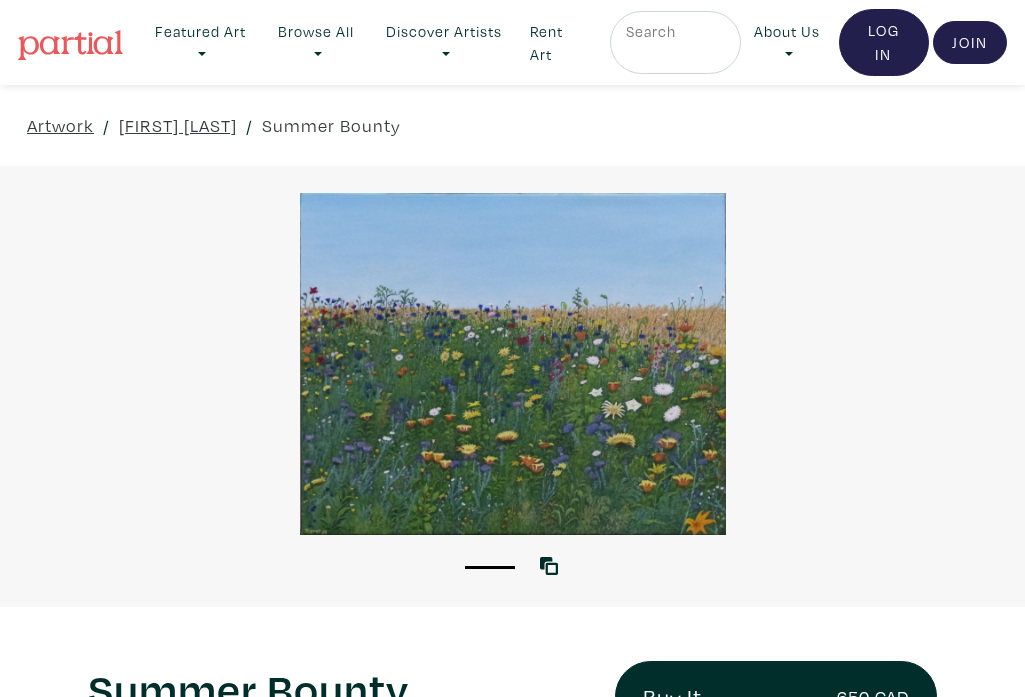 scroll, scrollTop: 0, scrollLeft: 0, axis: both 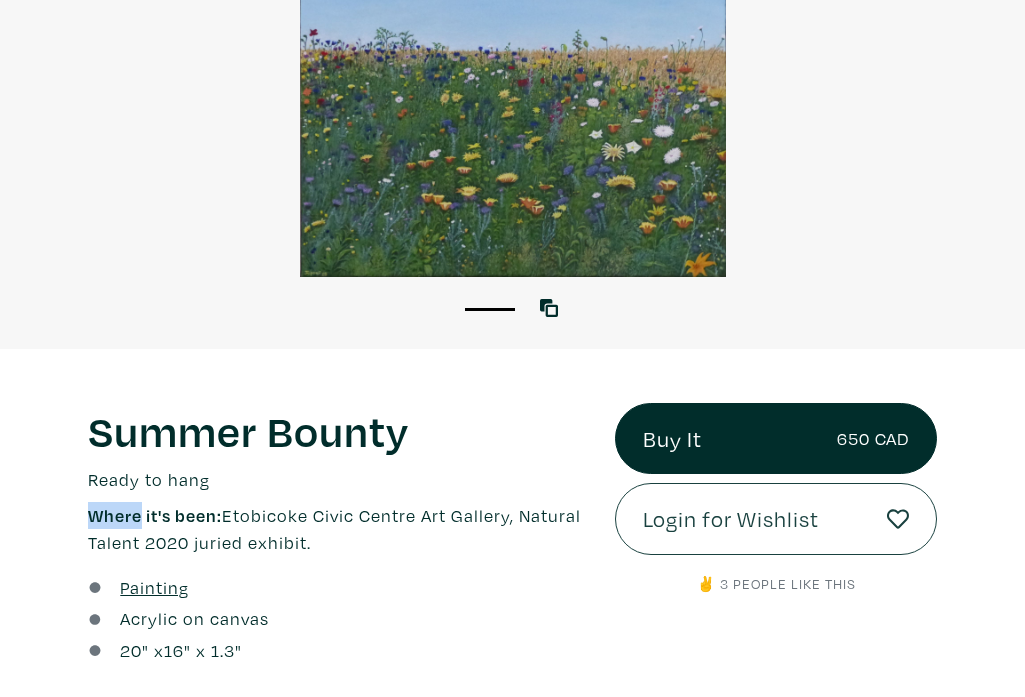 click on "Login for Wishlist" at bounding box center [731, 519] 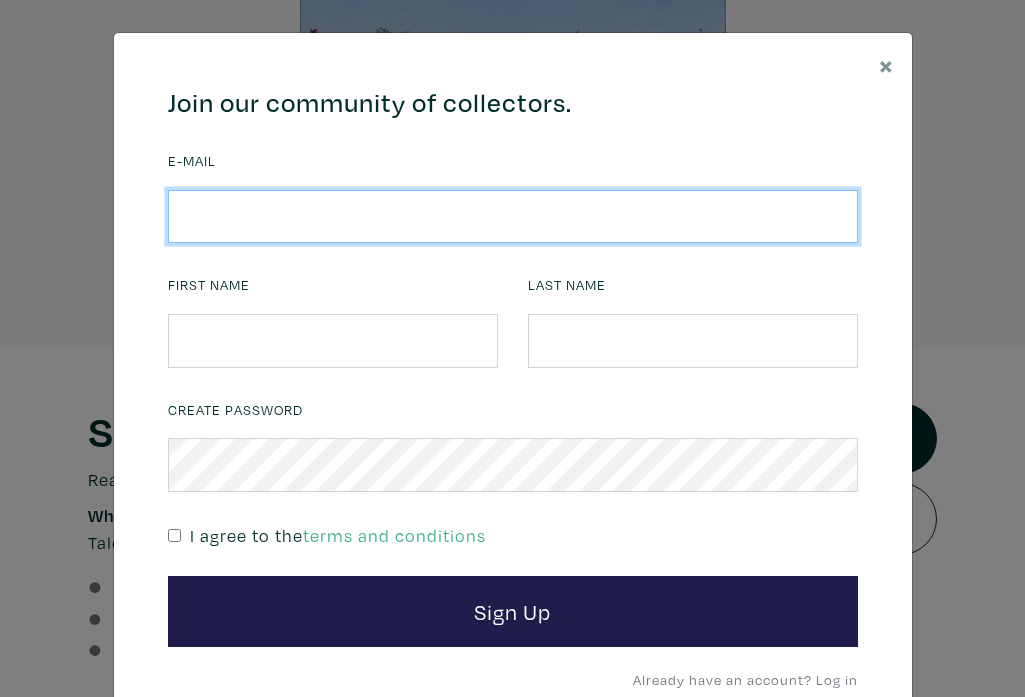type on "[EMAIL]" 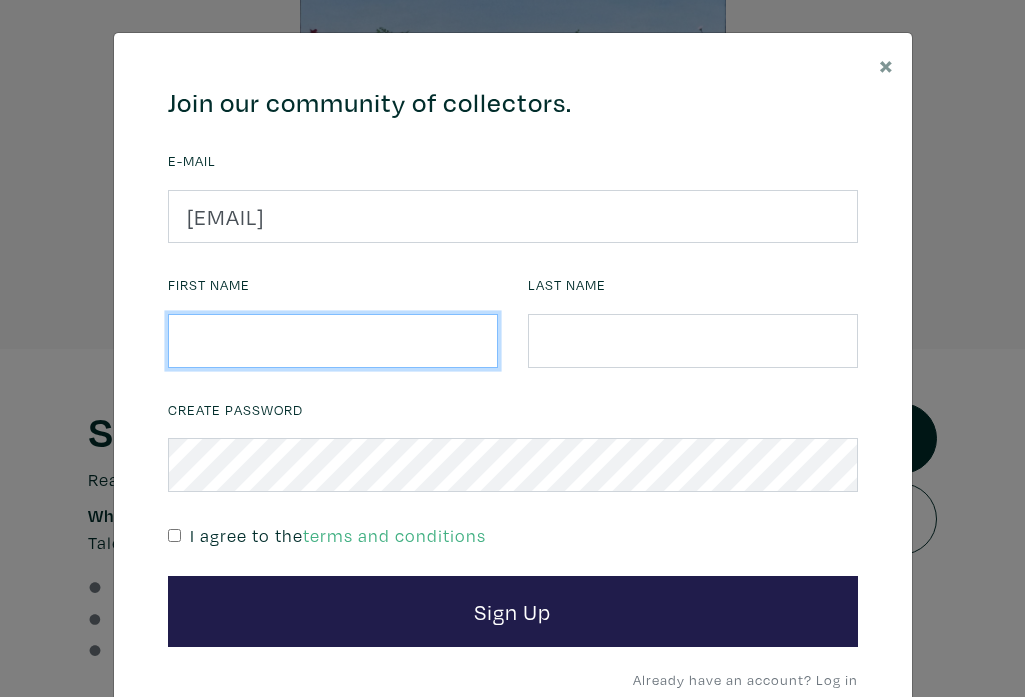 click at bounding box center [333, 341] 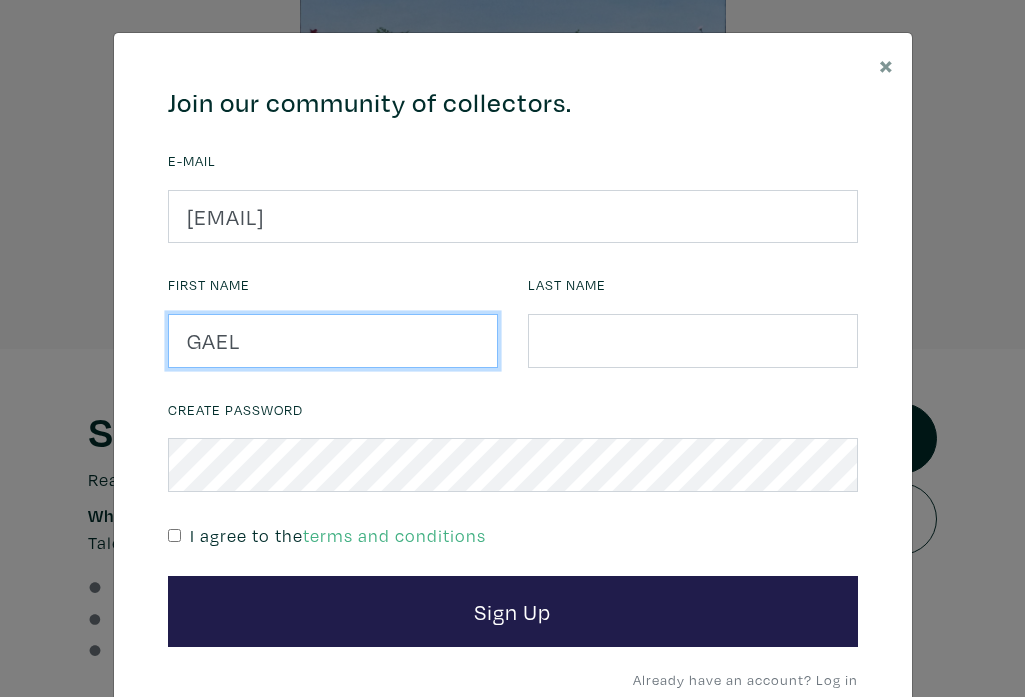 type on "GAEL" 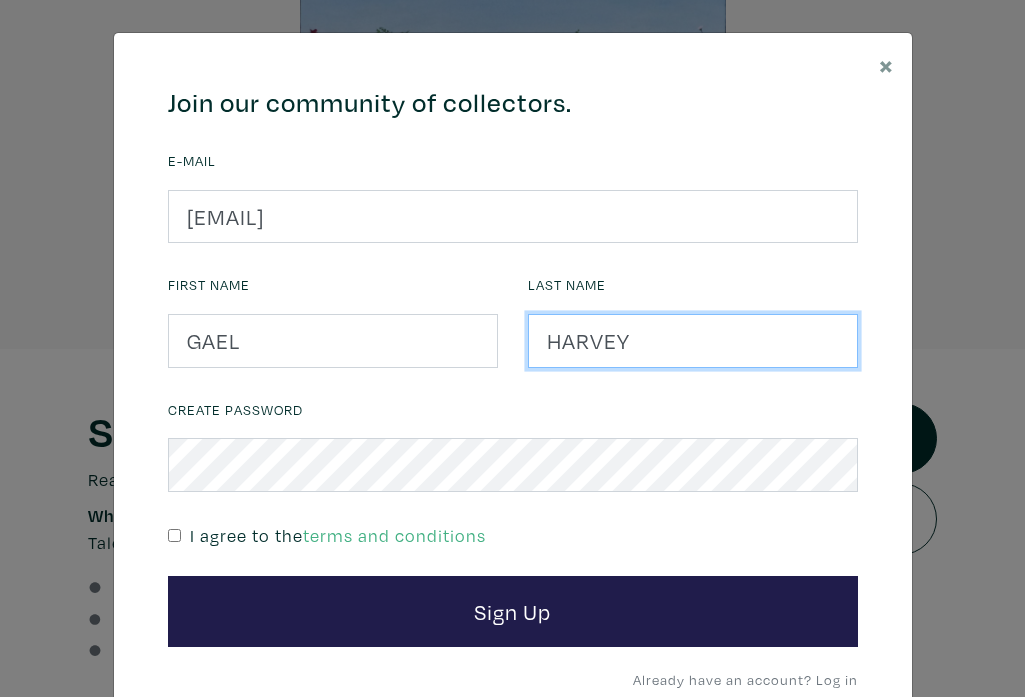 type on "HARVEY" 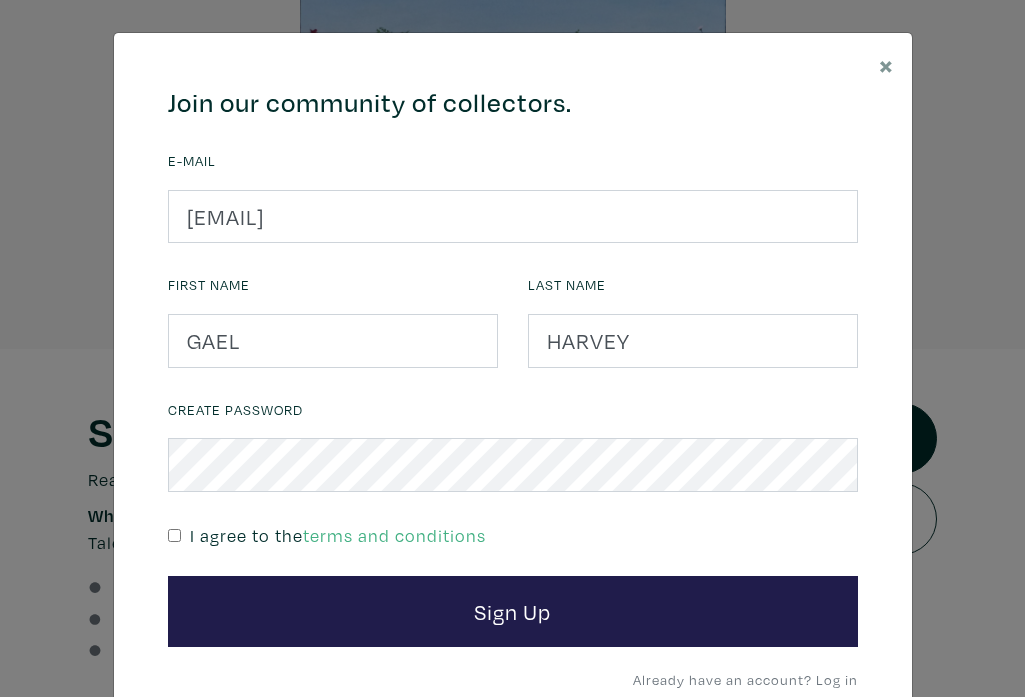 click at bounding box center (174, 535) 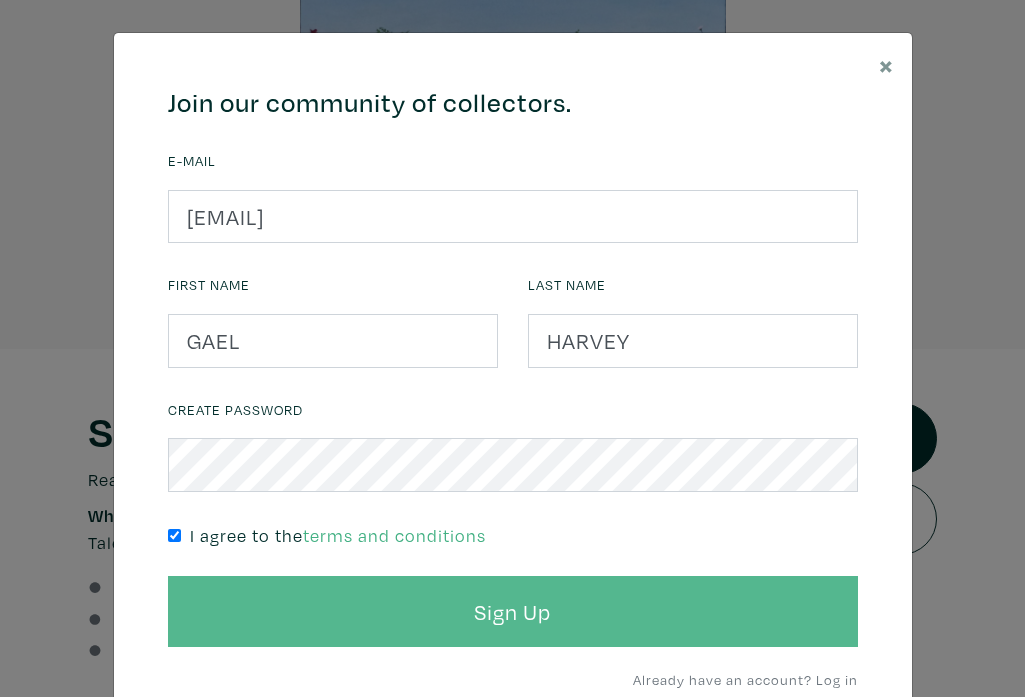 click on "Sign Up" at bounding box center (513, 612) 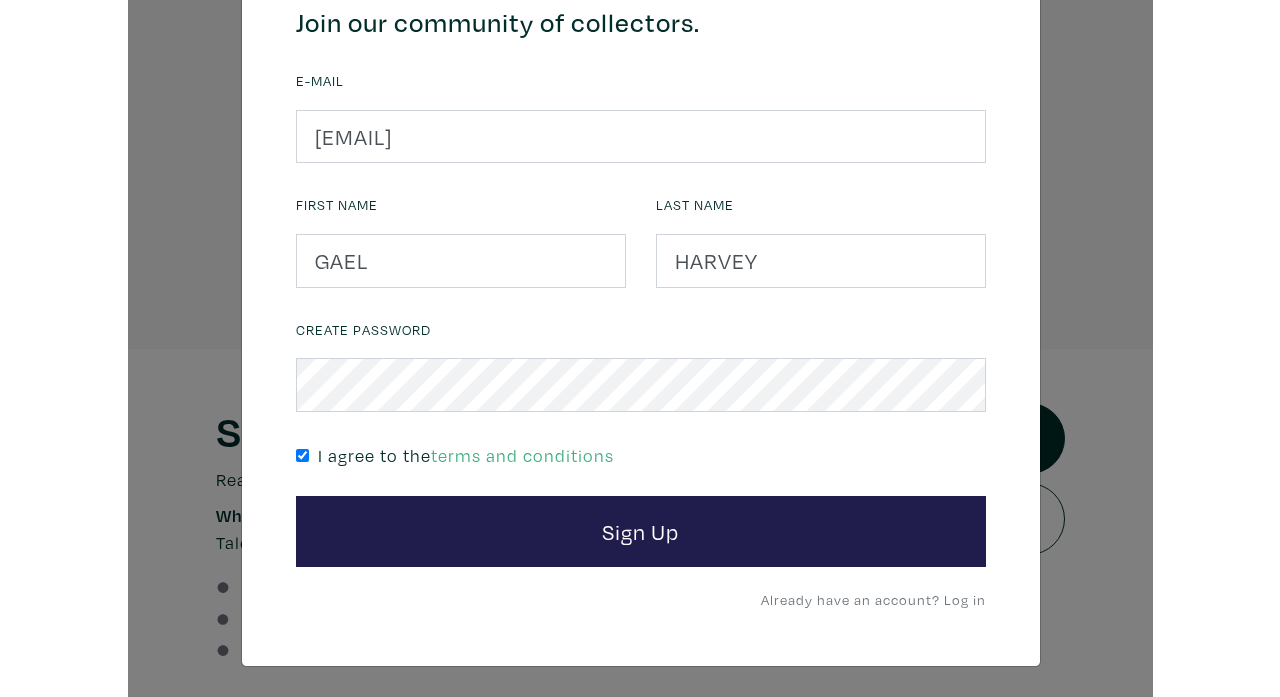 scroll, scrollTop: 79, scrollLeft: 0, axis: vertical 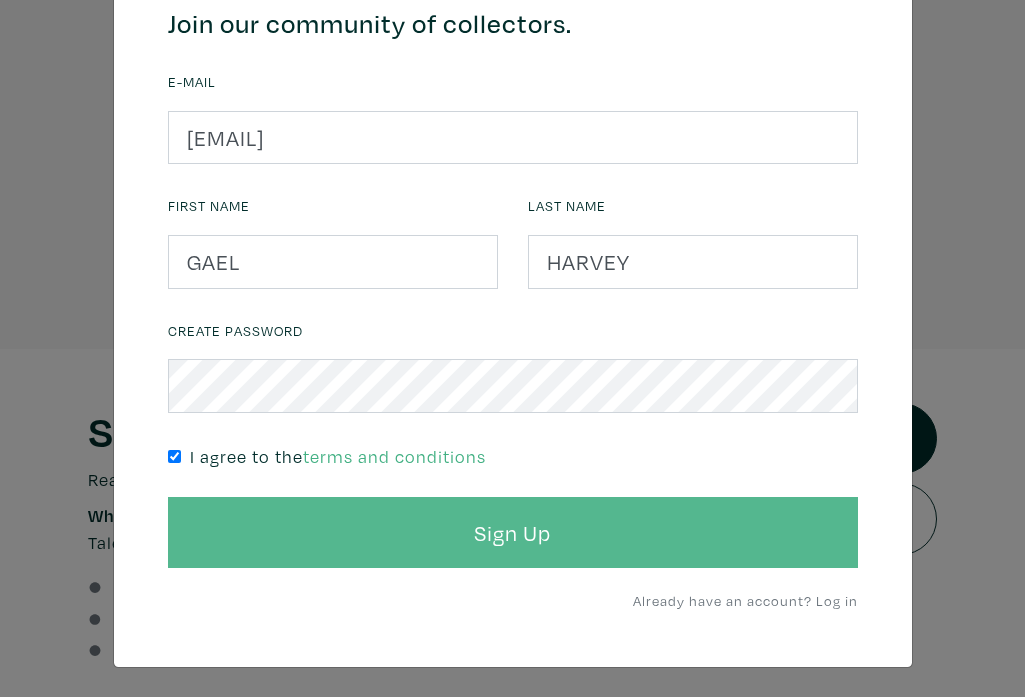 click on "Sign Up" at bounding box center (513, 533) 